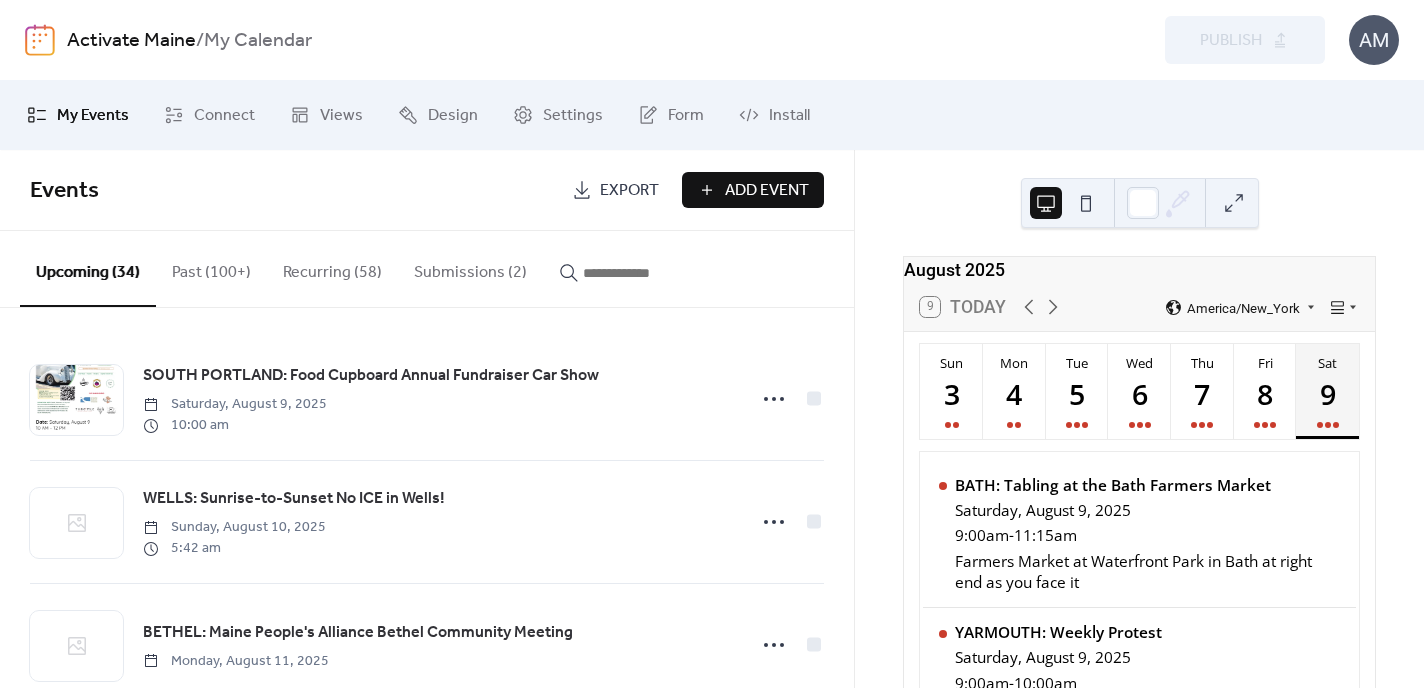 scroll, scrollTop: 0, scrollLeft: 0, axis: both 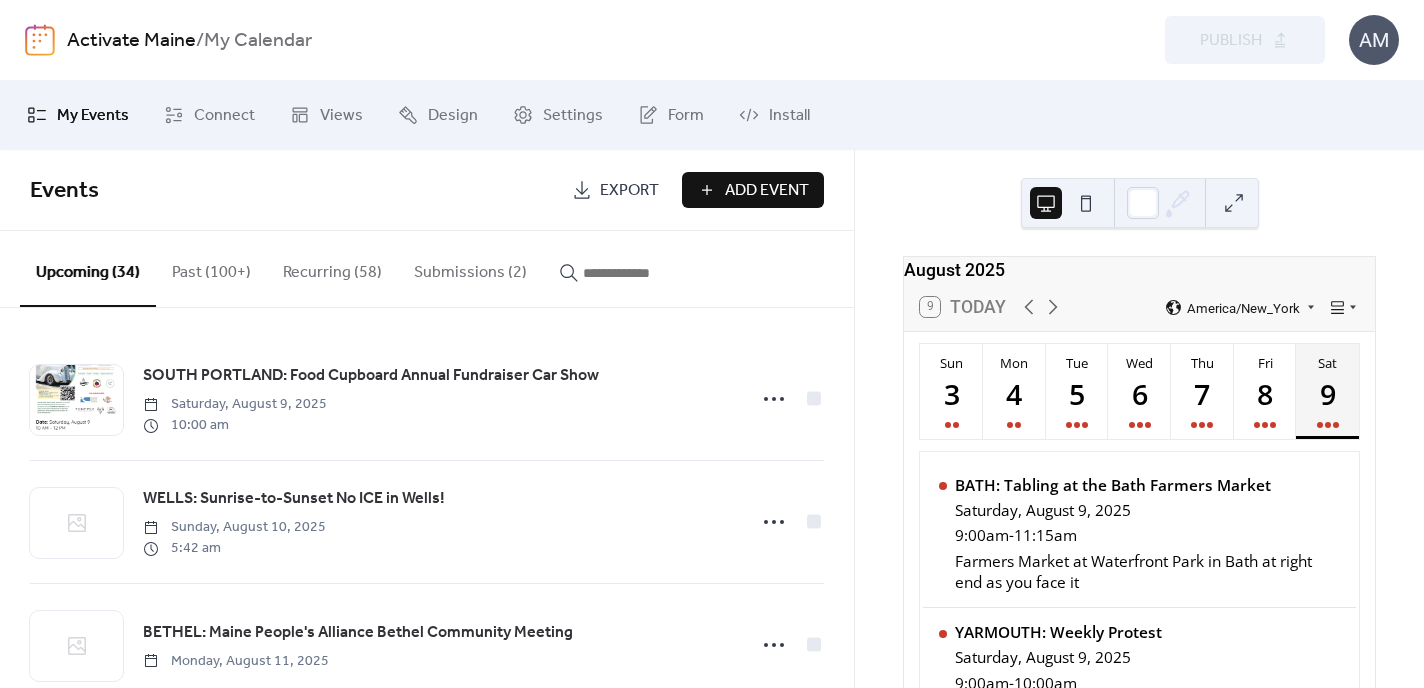 click on "Submissions (2)" at bounding box center [470, 268] 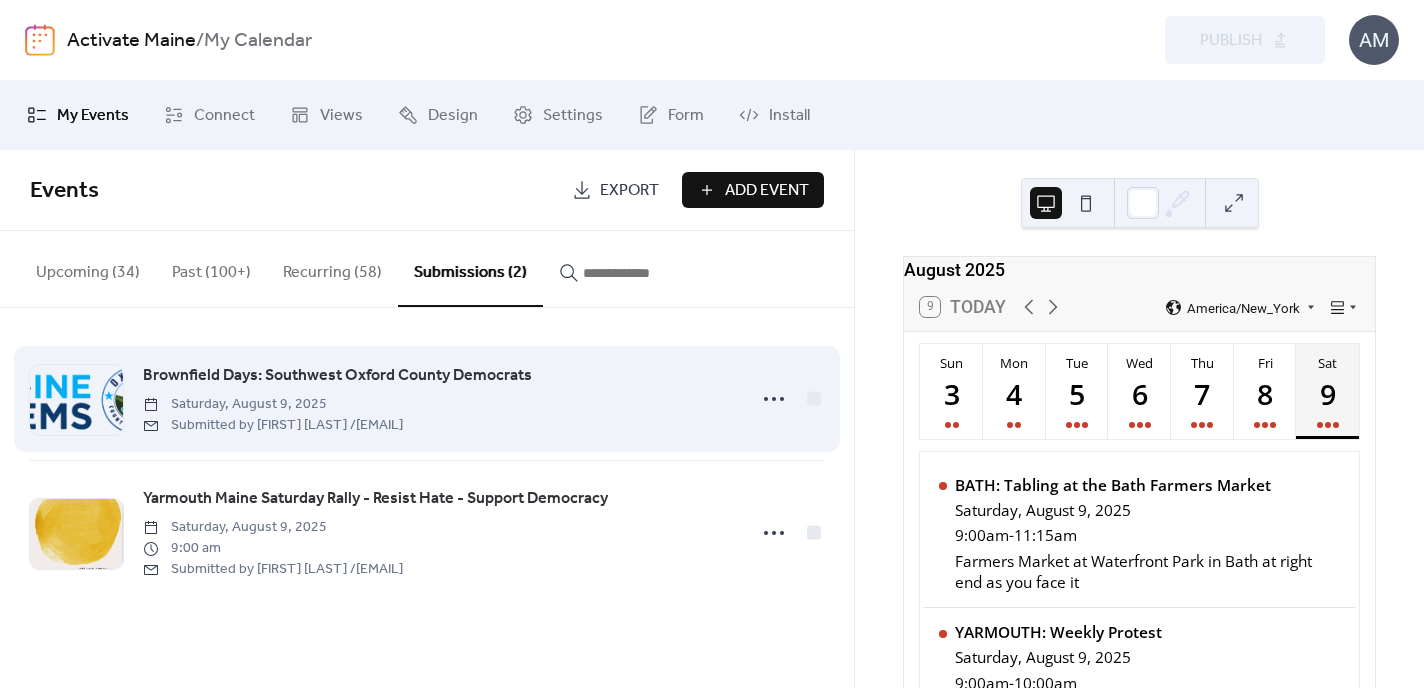click on "Brownfield Days: Southwest Oxford County Democrats" at bounding box center [337, 376] 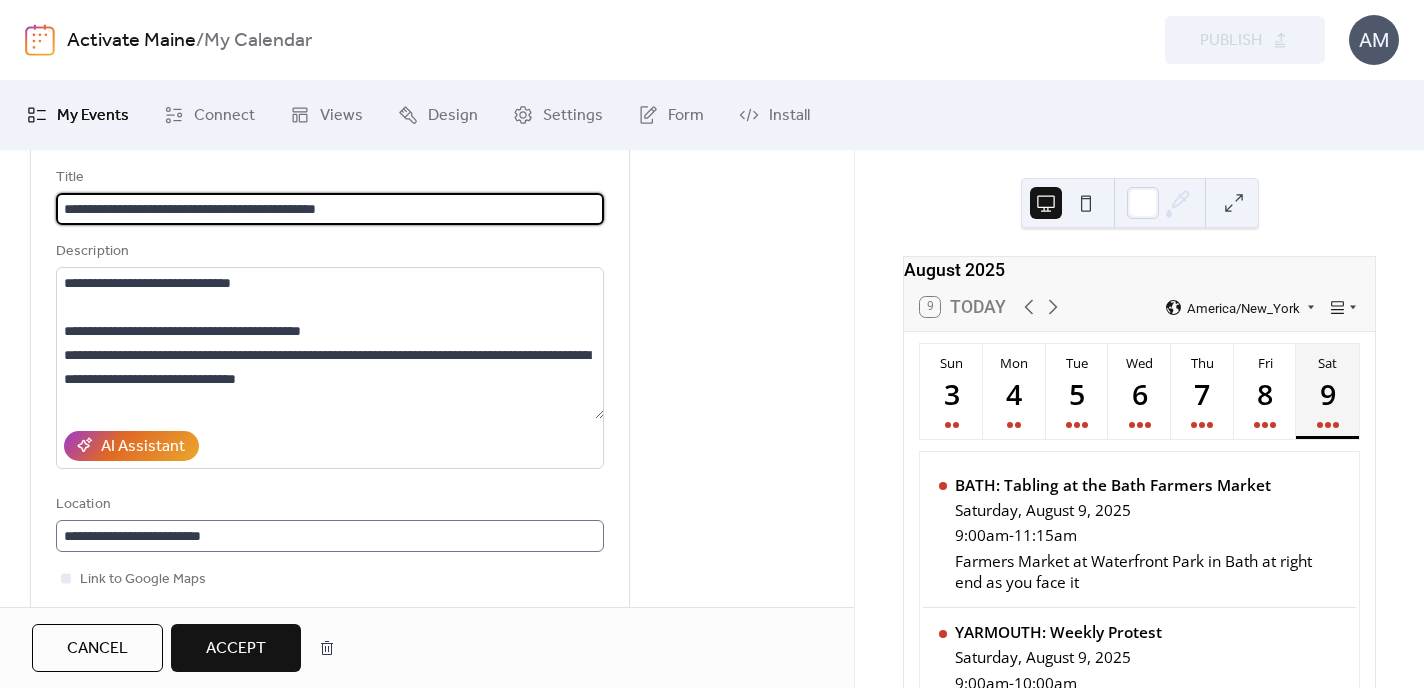 scroll, scrollTop: 211, scrollLeft: 0, axis: vertical 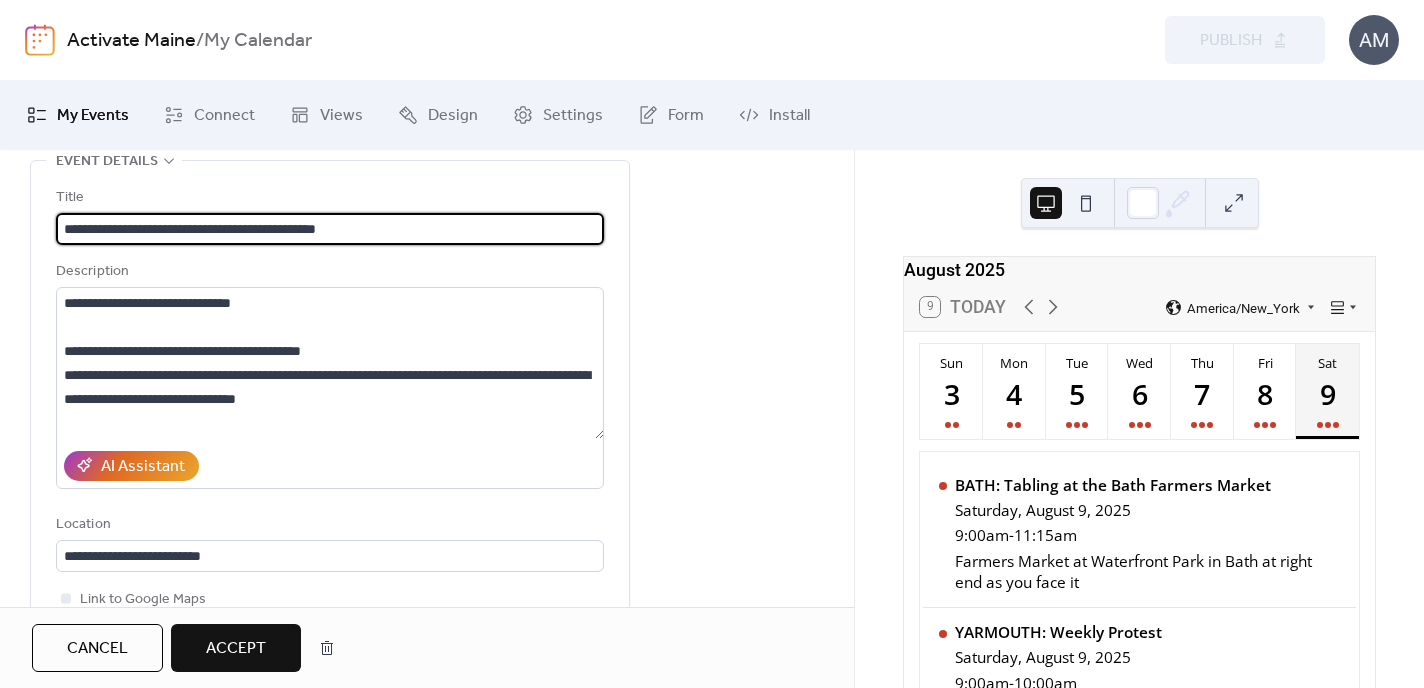 click on "**********" at bounding box center [330, 229] 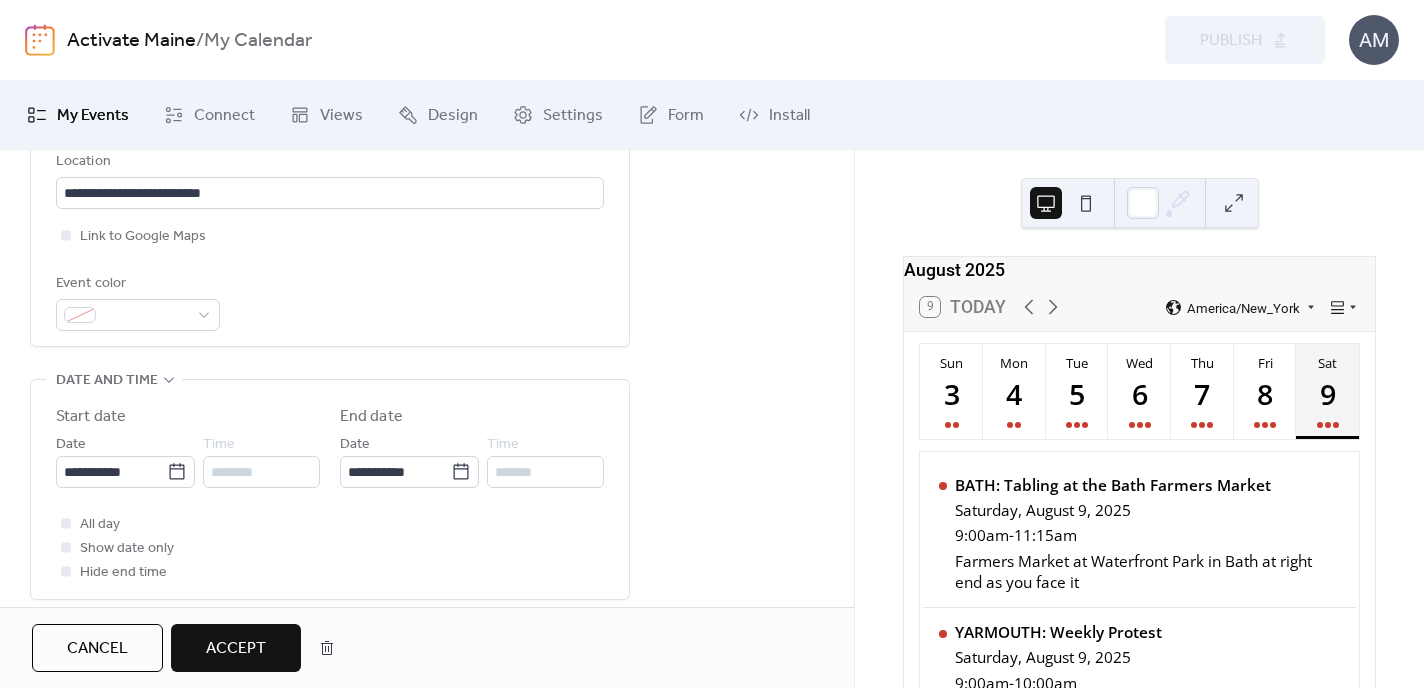 scroll, scrollTop: 576, scrollLeft: 0, axis: vertical 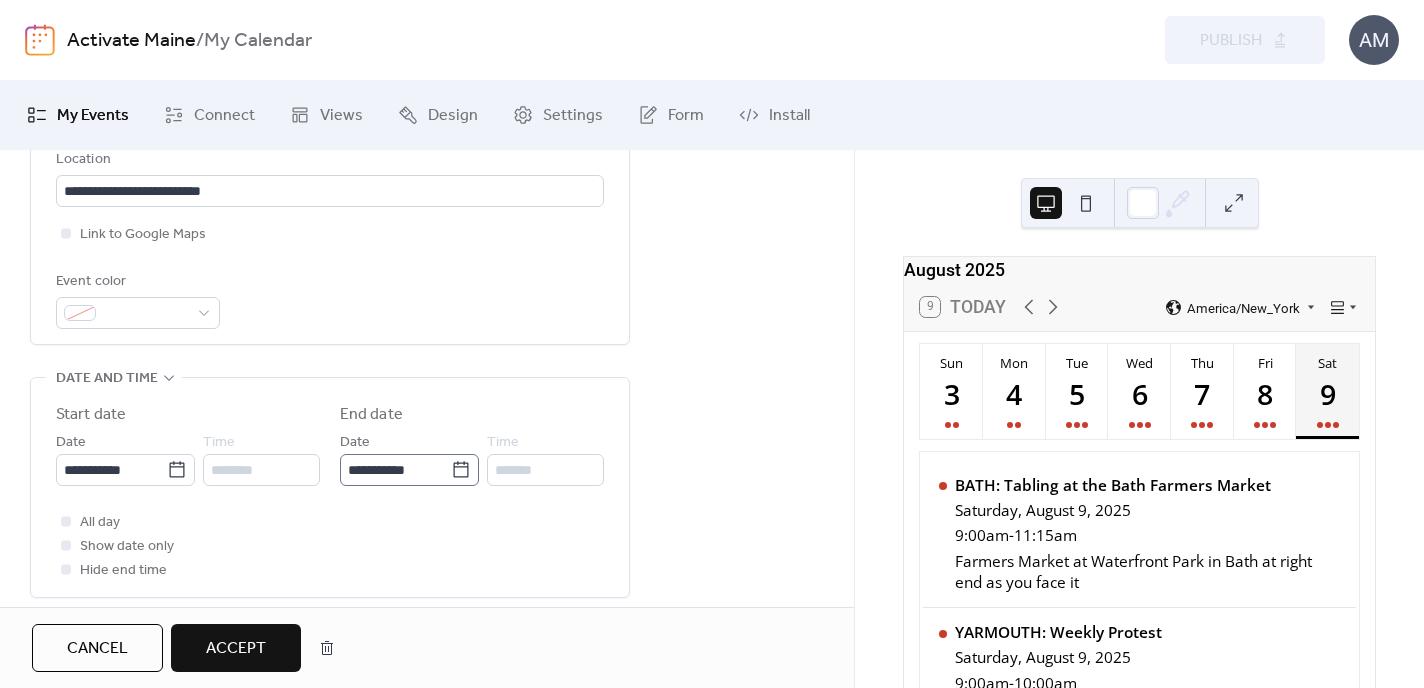 type on "**********" 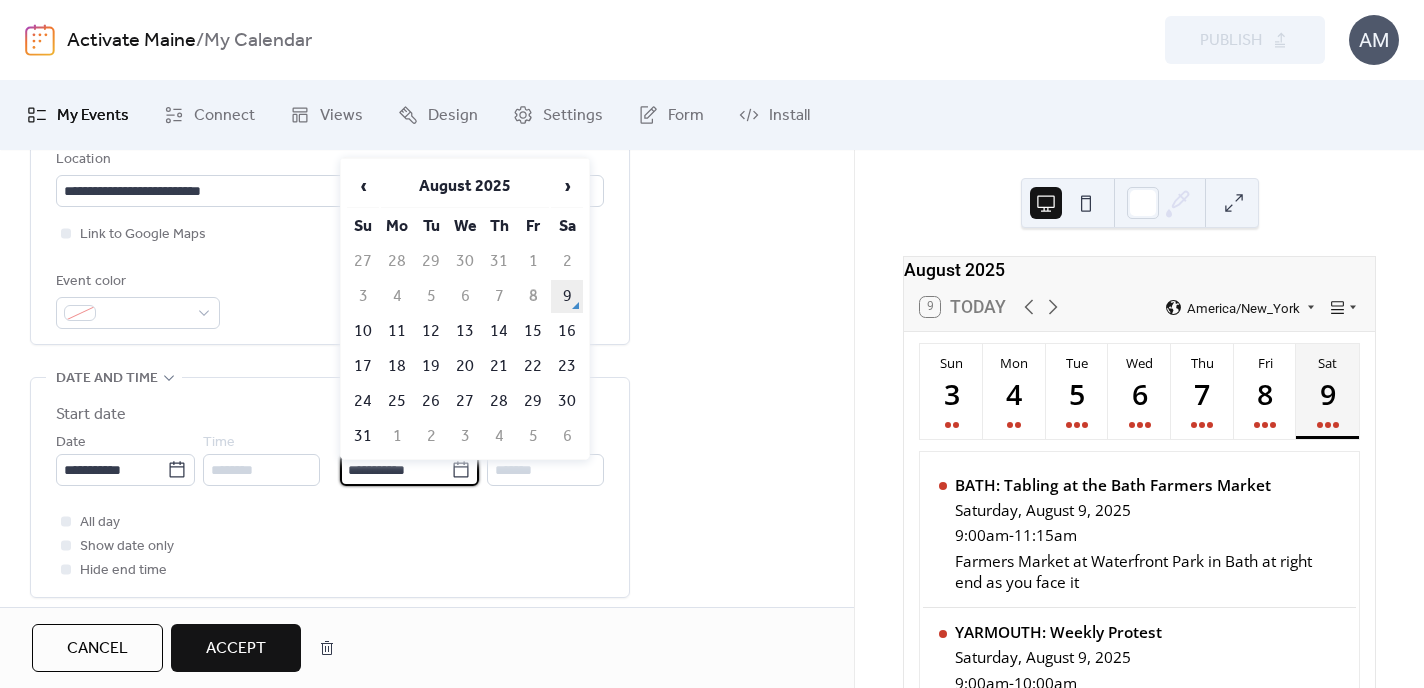 click on "9" at bounding box center (567, 296) 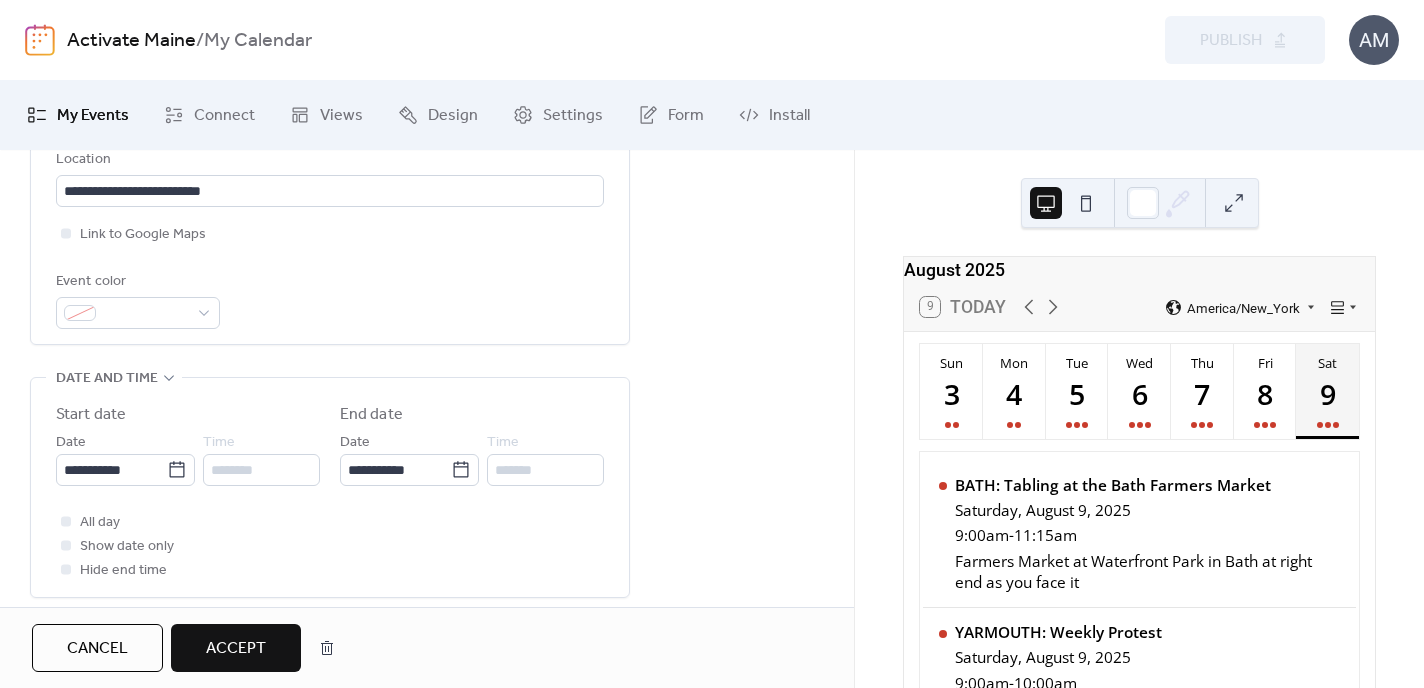 type on "**********" 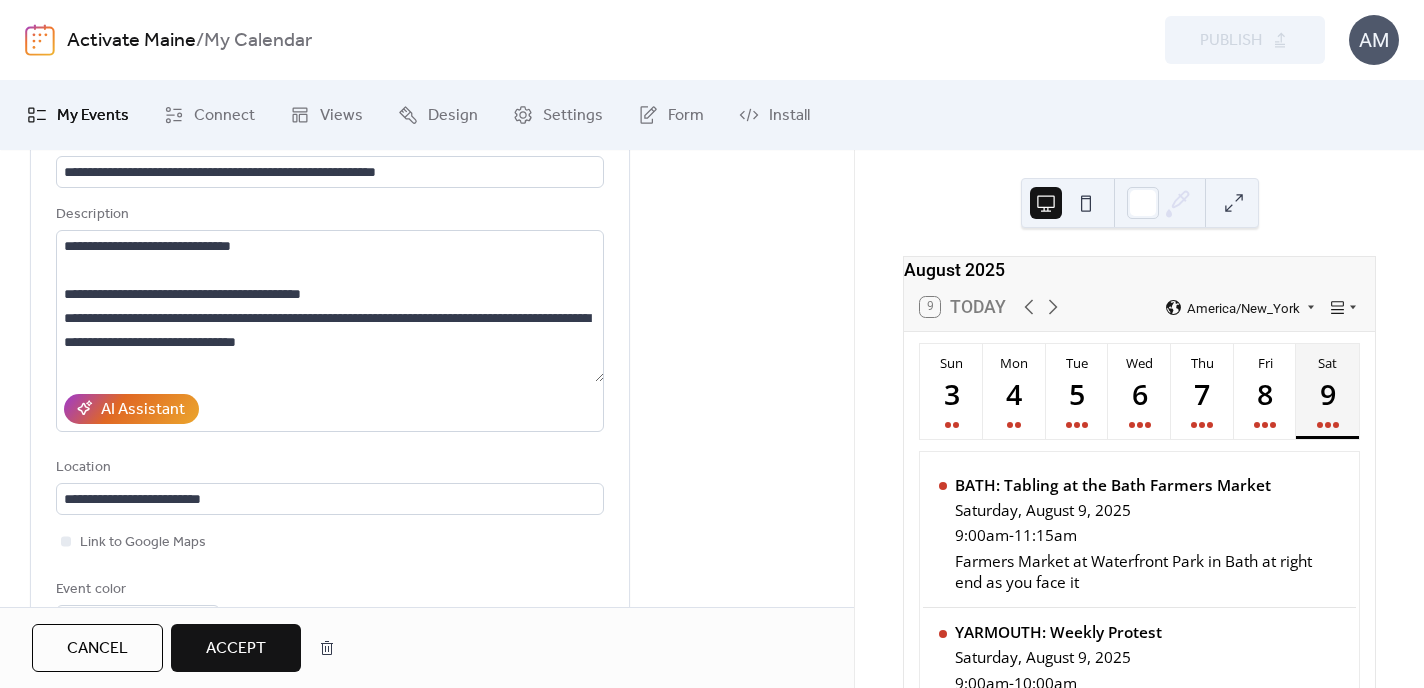 scroll, scrollTop: 269, scrollLeft: 0, axis: vertical 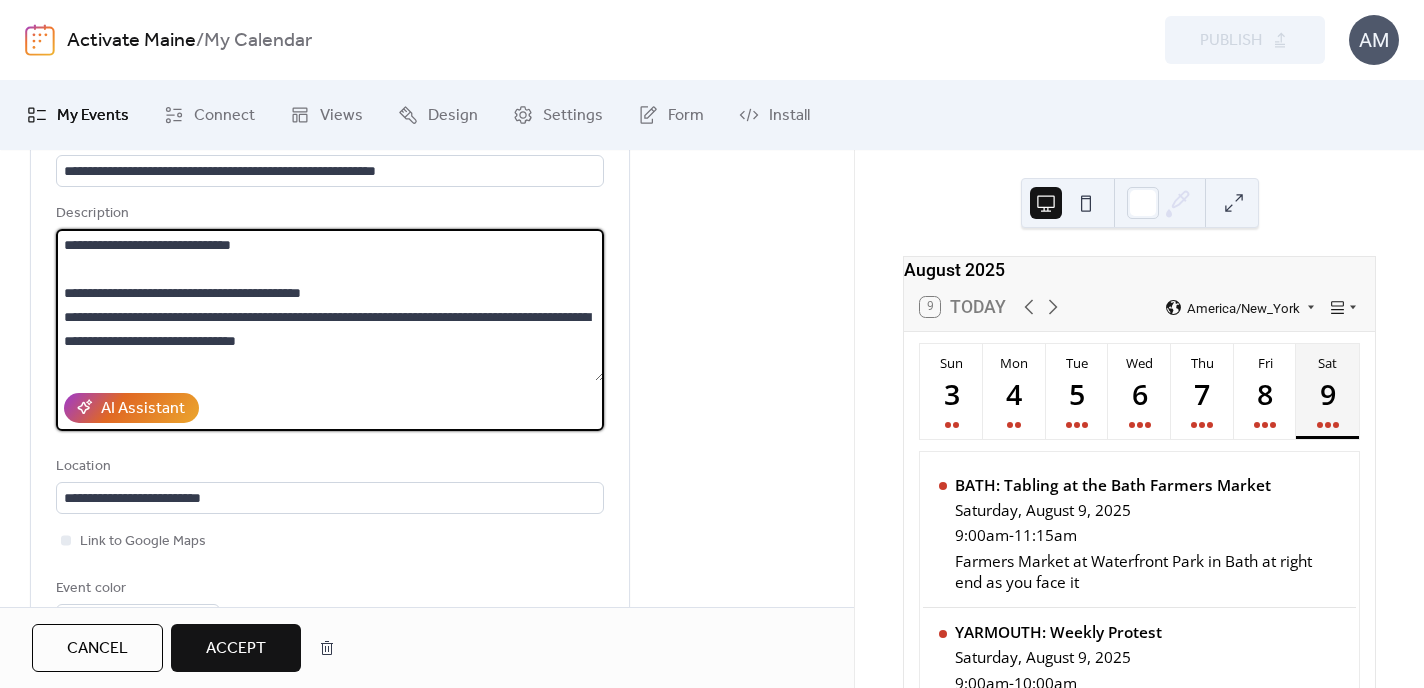 drag, startPoint x: 131, startPoint y: 294, endPoint x: 414, endPoint y: 292, distance: 283.00708 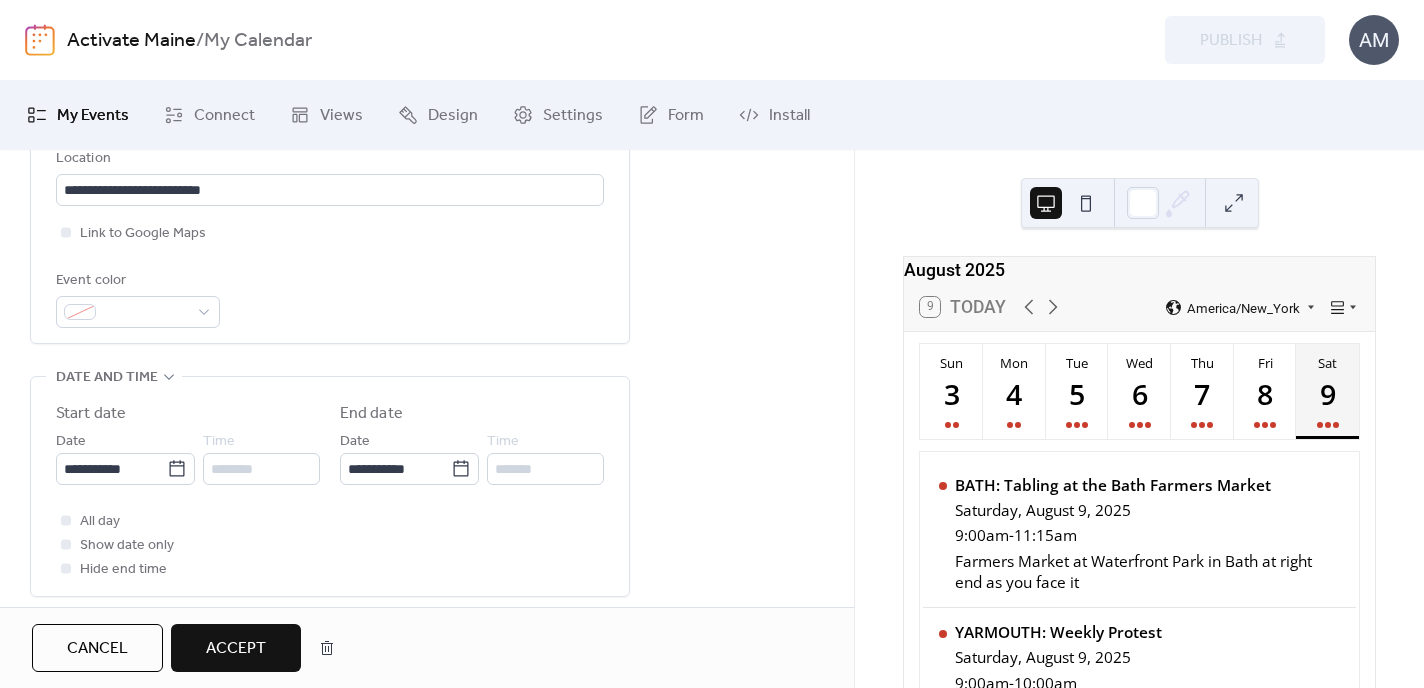 scroll, scrollTop: 582, scrollLeft: 0, axis: vertical 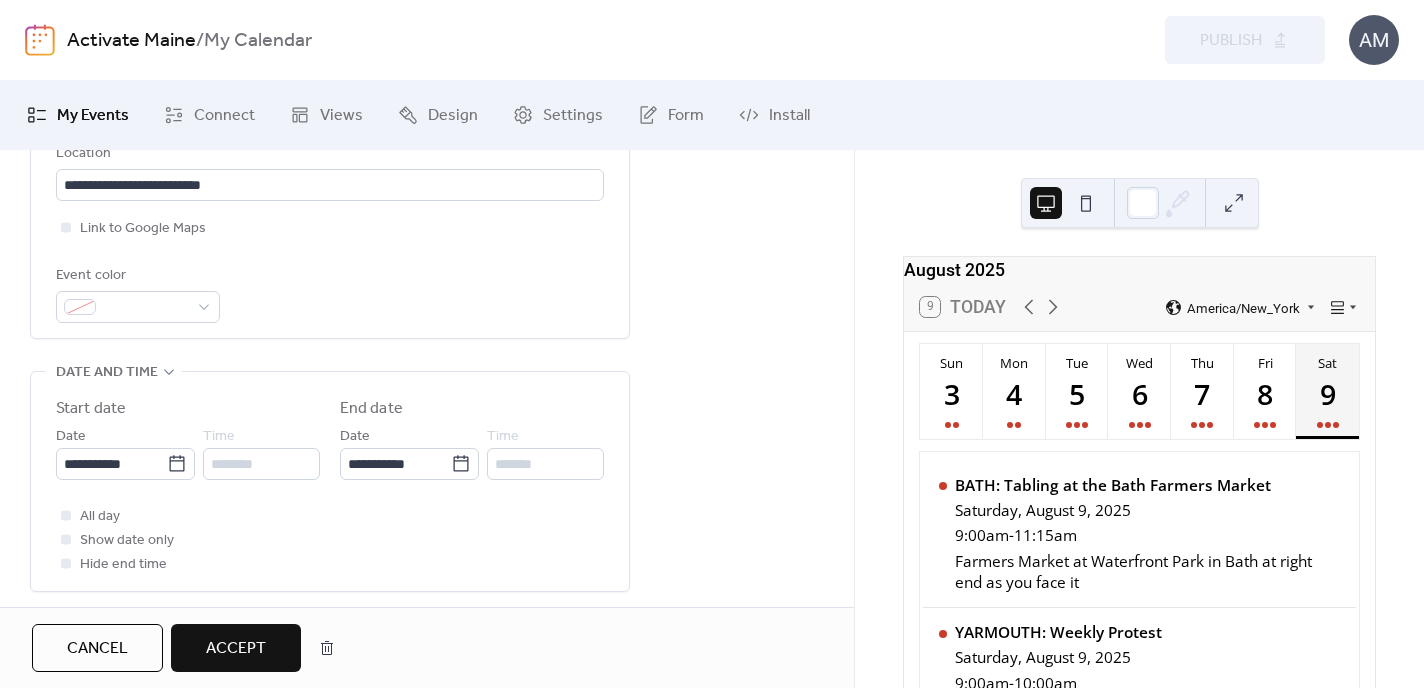click on "********" at bounding box center [261, 464] 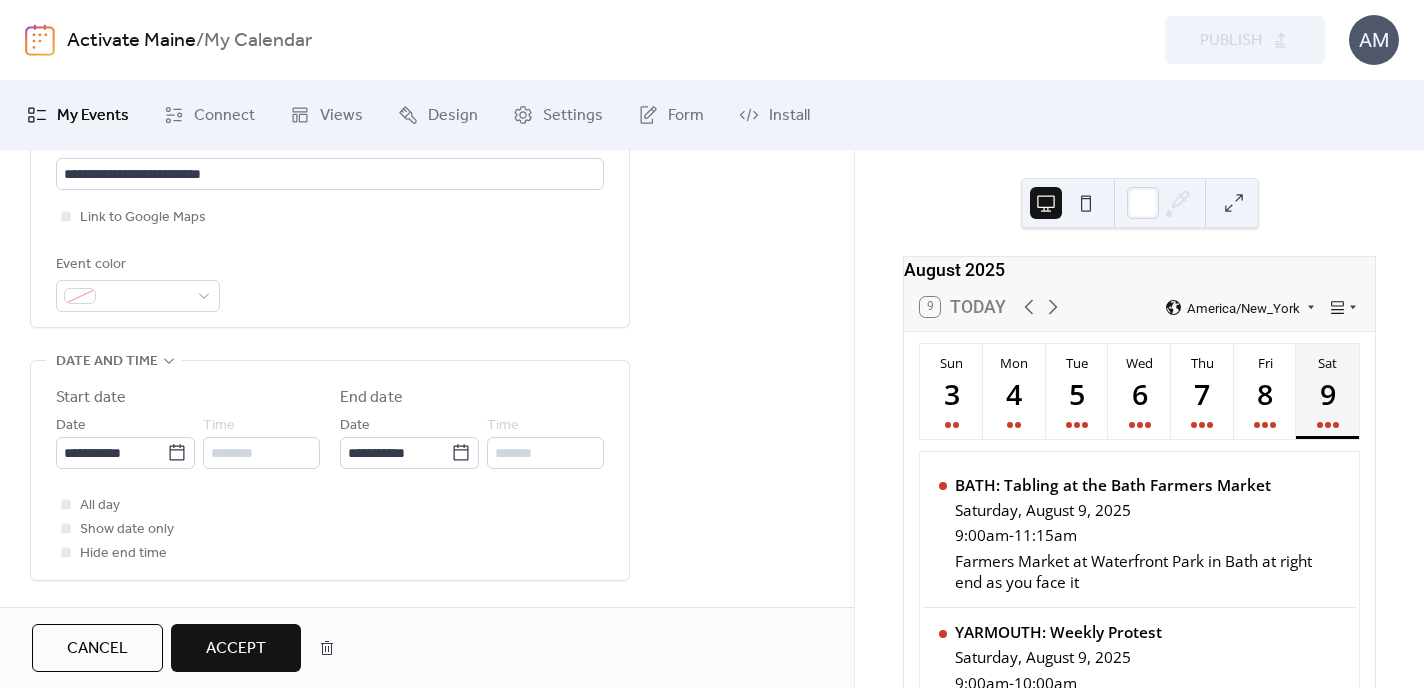 scroll, scrollTop: 598, scrollLeft: 0, axis: vertical 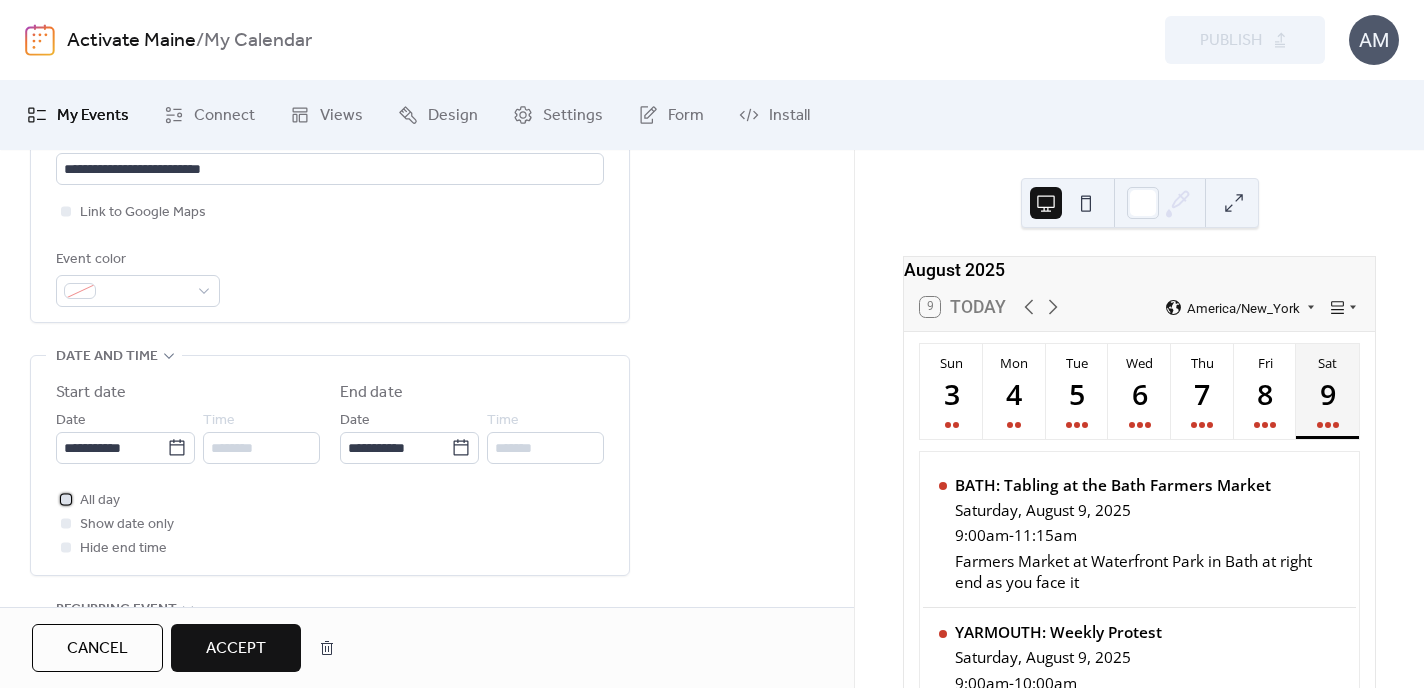 click 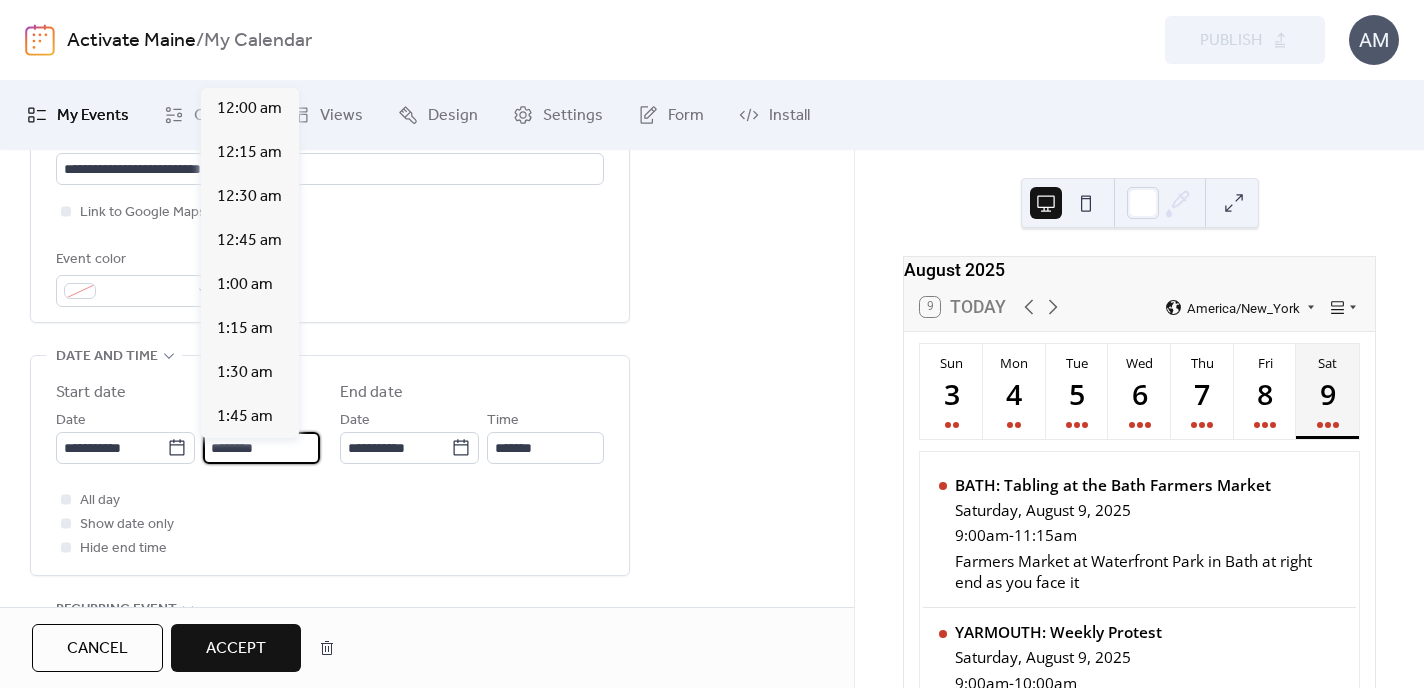 click on "********" at bounding box center [261, 448] 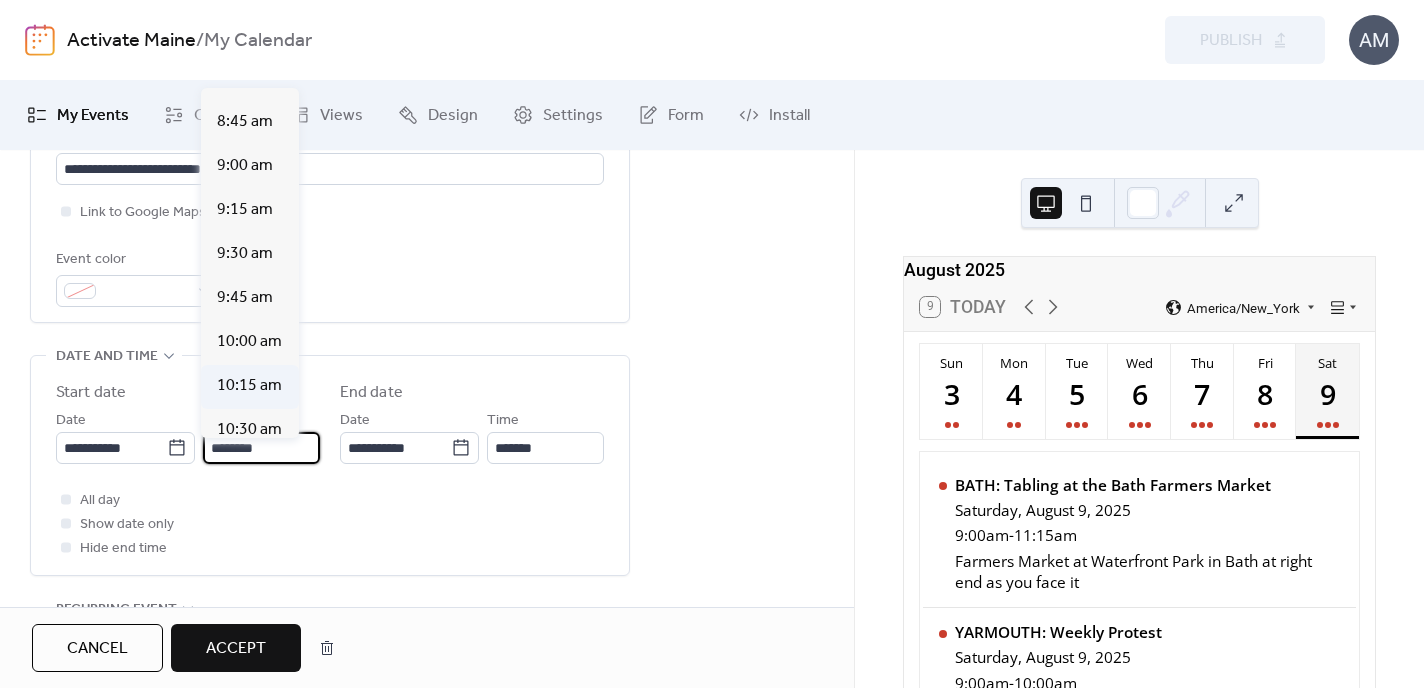 scroll, scrollTop: 1520, scrollLeft: 0, axis: vertical 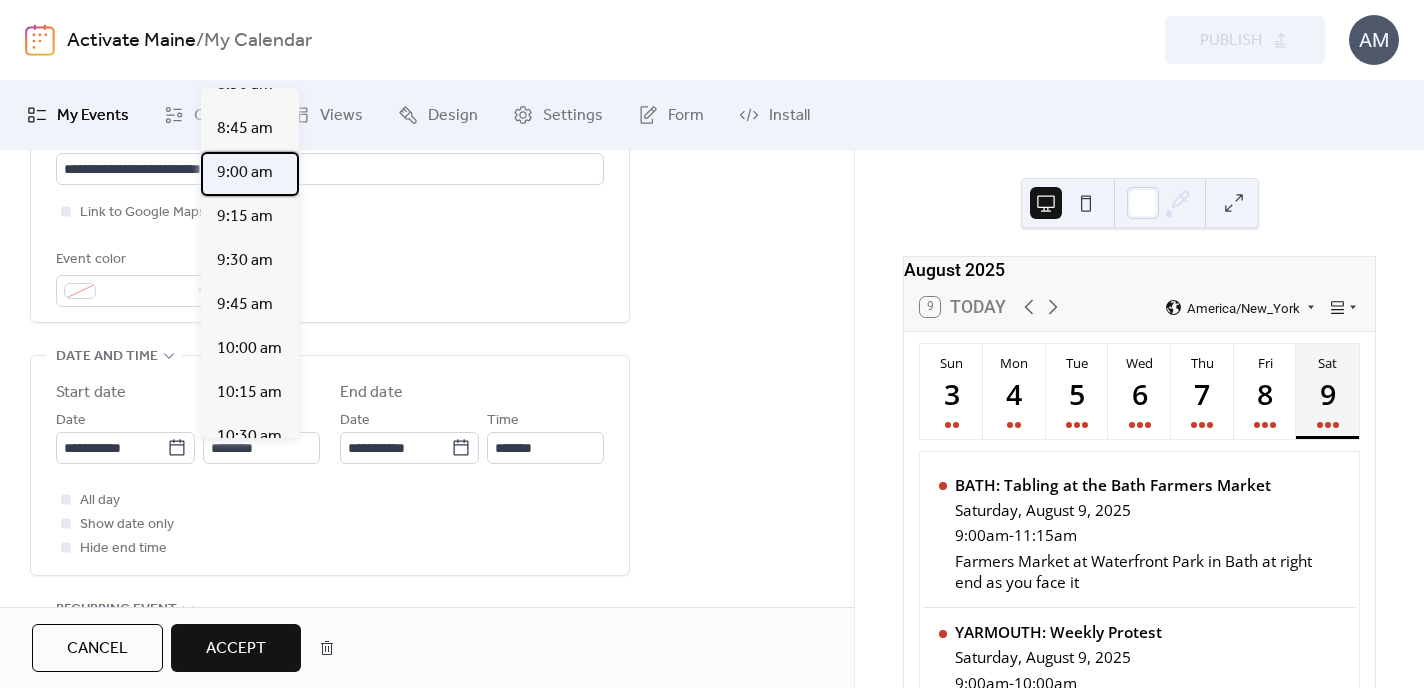 click on "9:00 am" at bounding box center [245, 173] 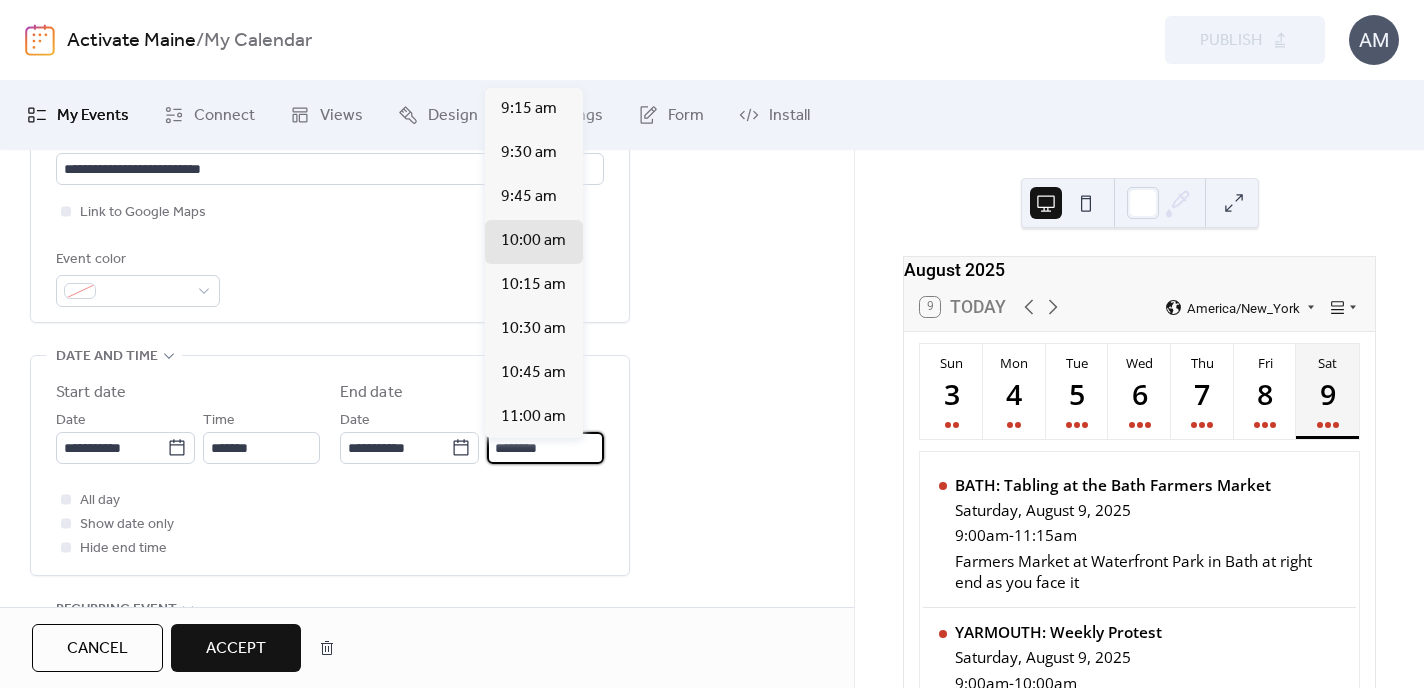 click on "********" at bounding box center [545, 448] 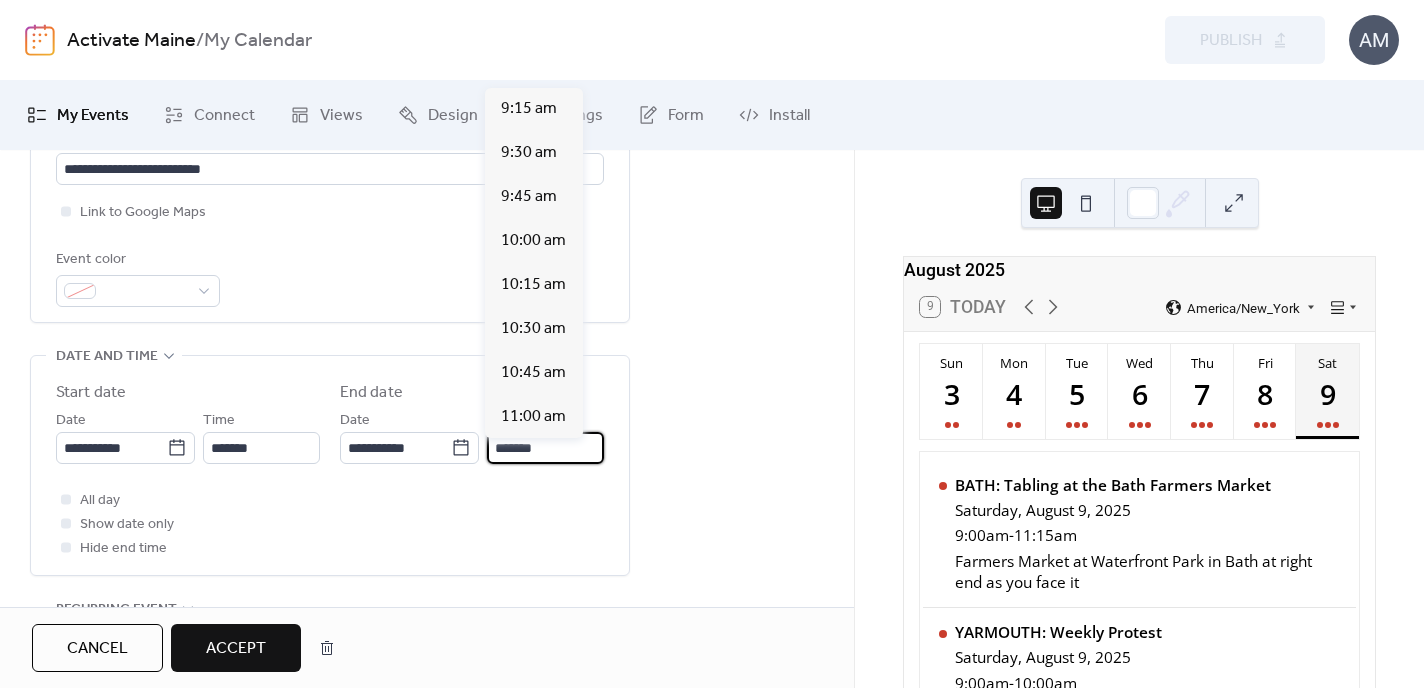 scroll, scrollTop: 2244, scrollLeft: 0, axis: vertical 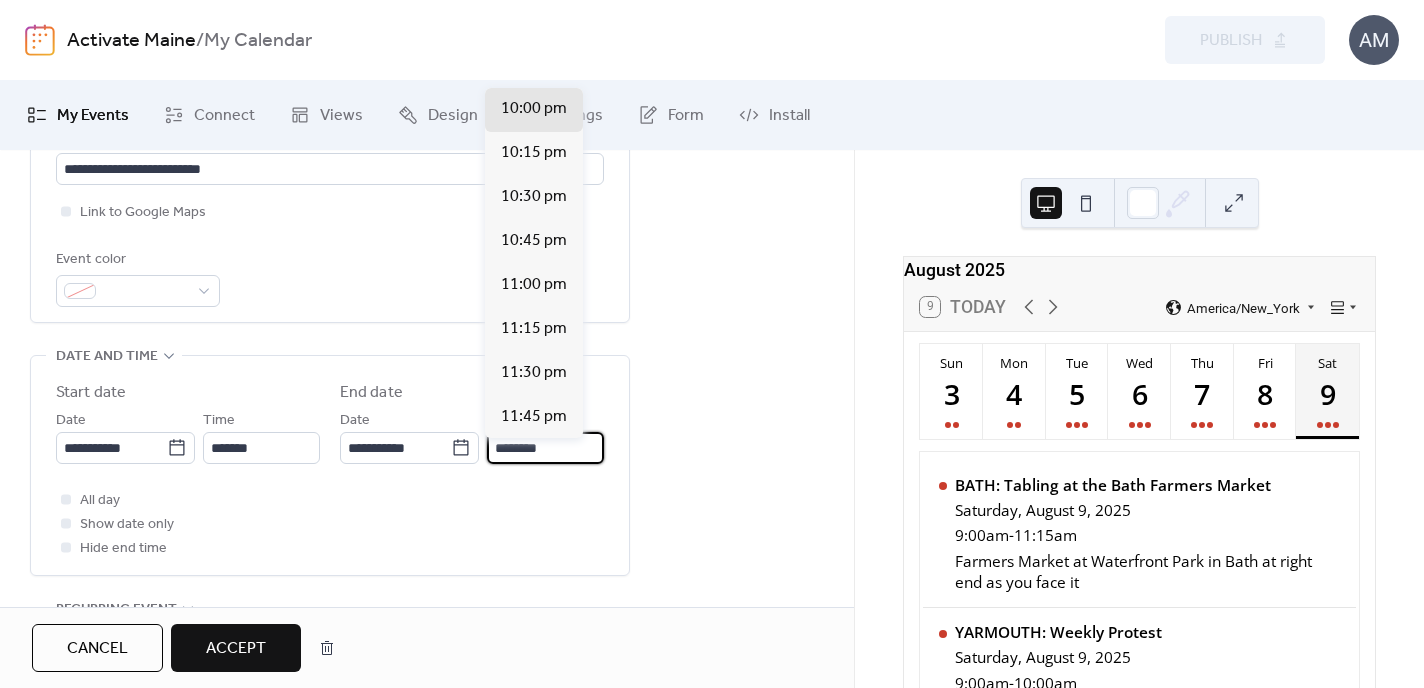 type on "********" 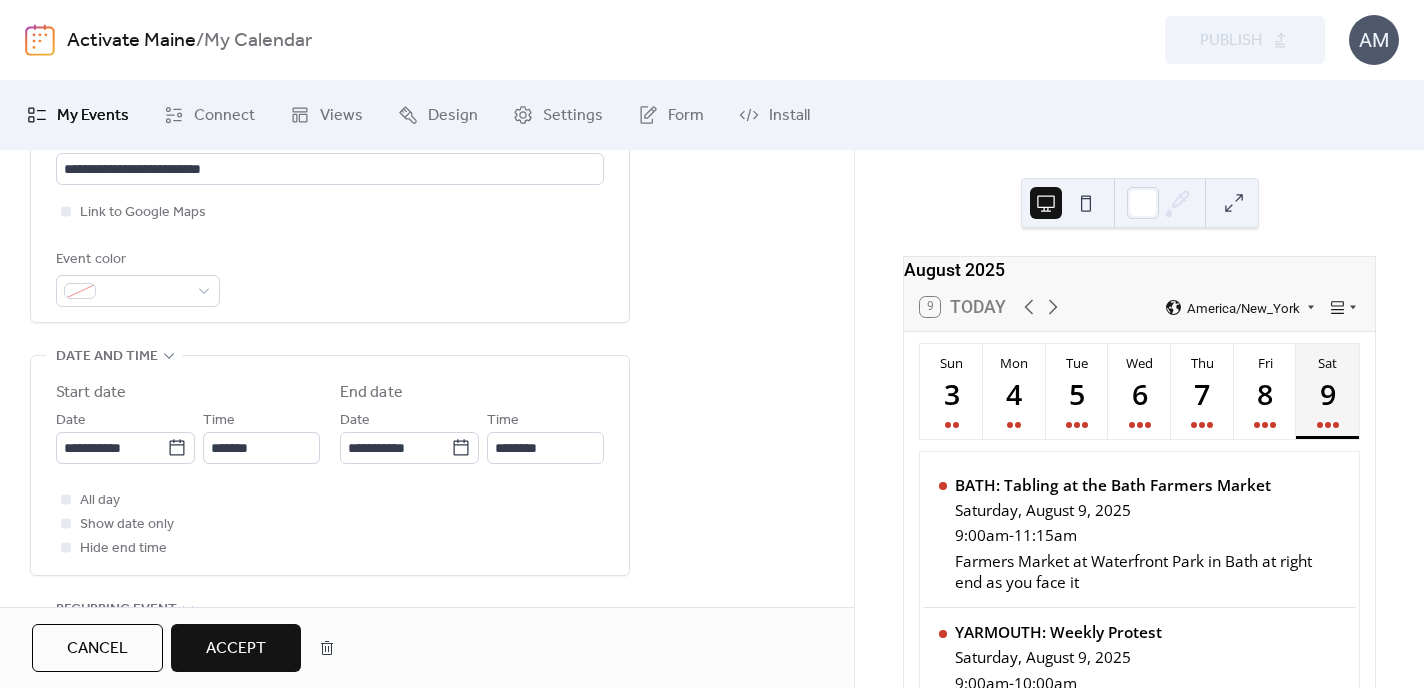 click on "All day Show date only Hide end time" at bounding box center [330, 524] 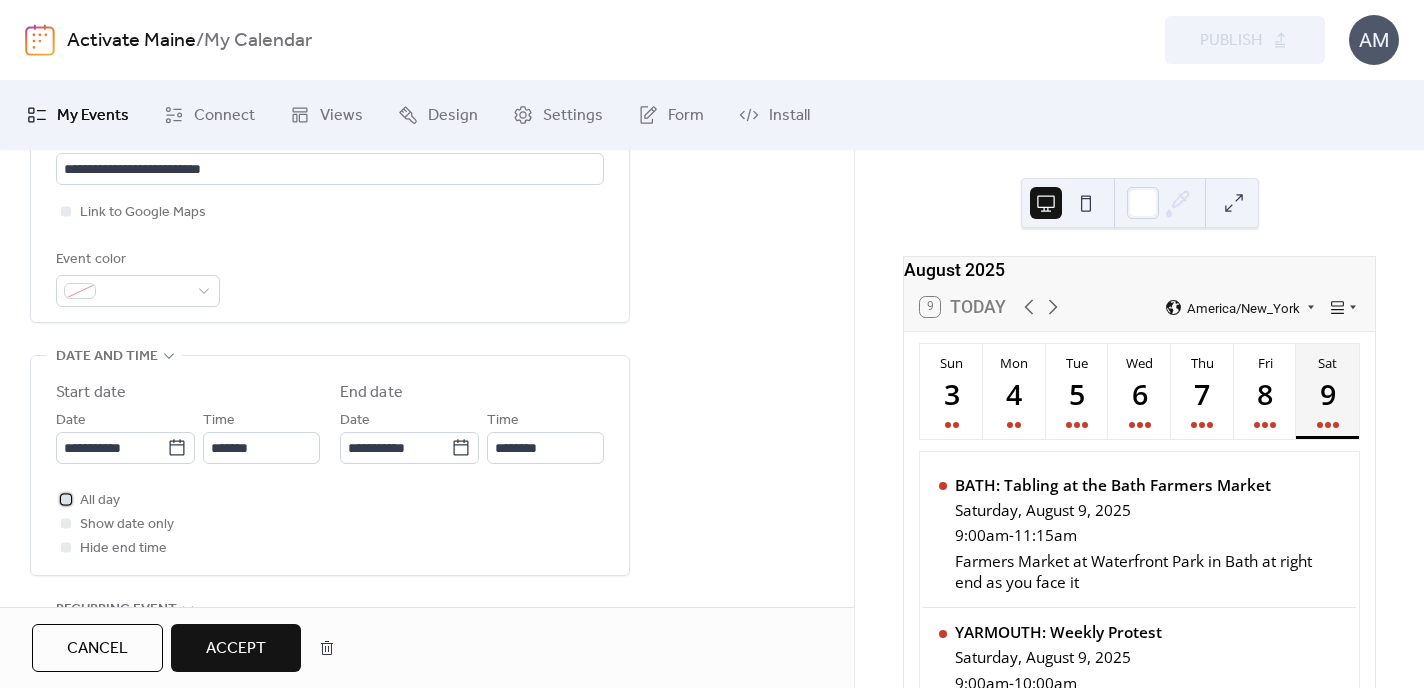 click at bounding box center (66, 499) 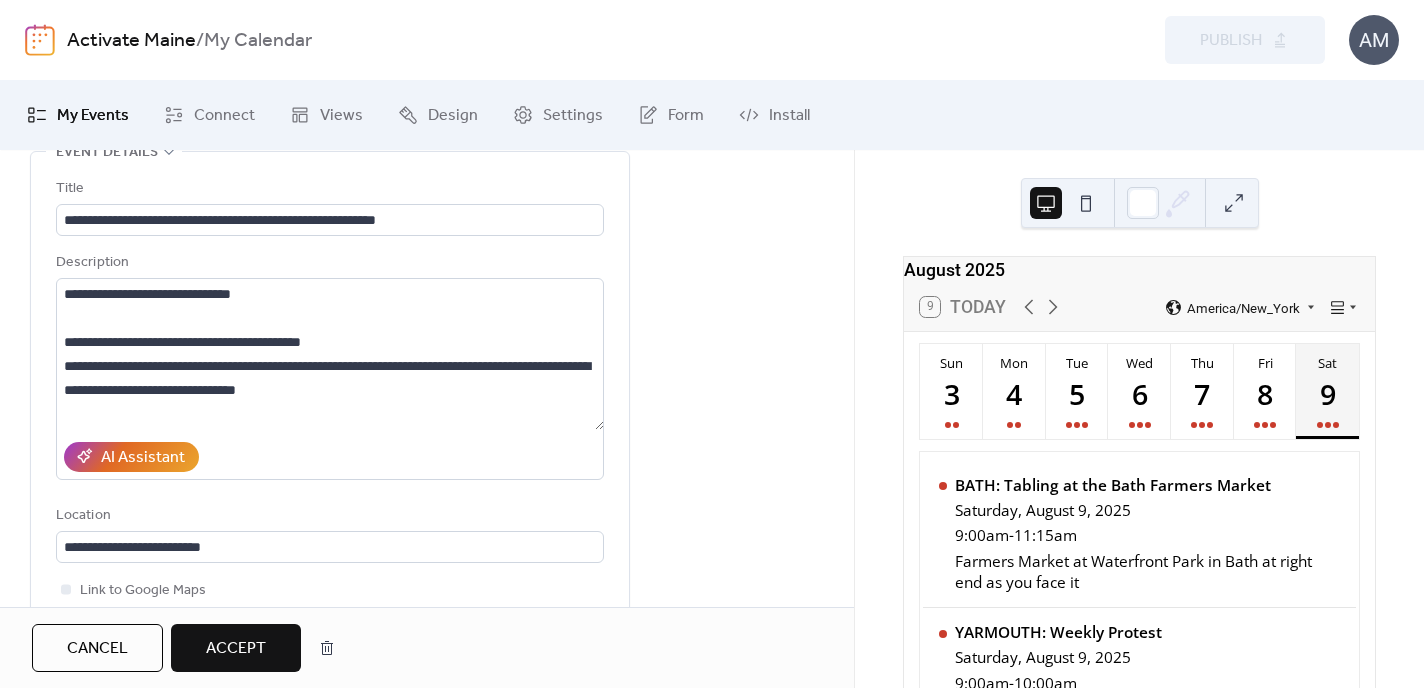 scroll, scrollTop: 139, scrollLeft: 0, axis: vertical 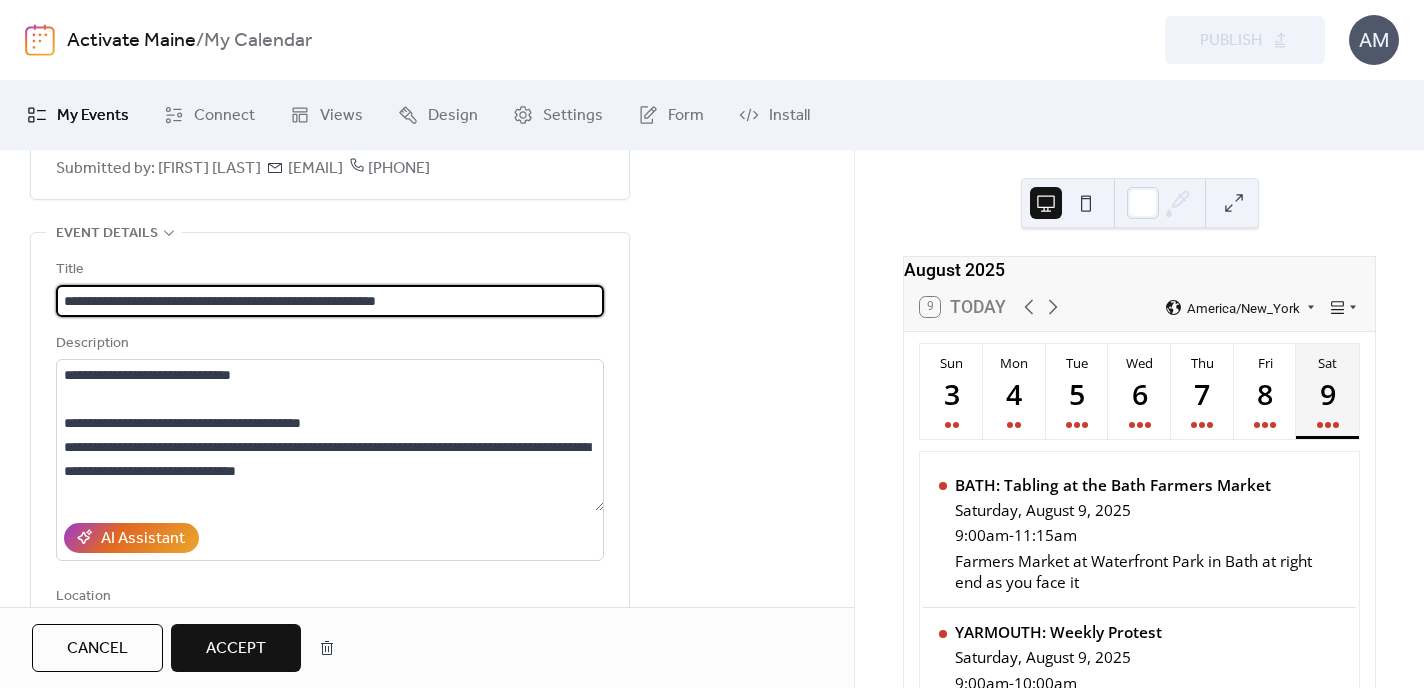 drag, startPoint x: 63, startPoint y: 303, endPoint x: 513, endPoint y: 307, distance: 450.0178 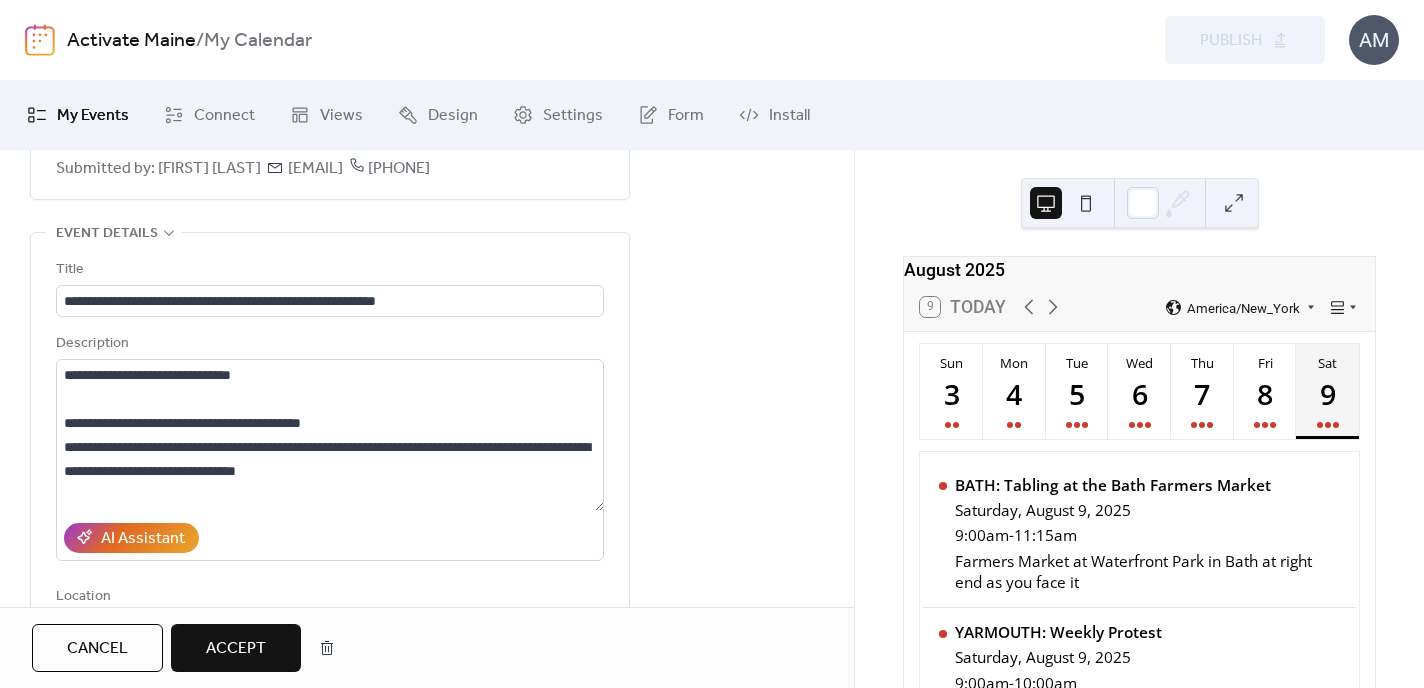 click on "Accept" at bounding box center [236, 649] 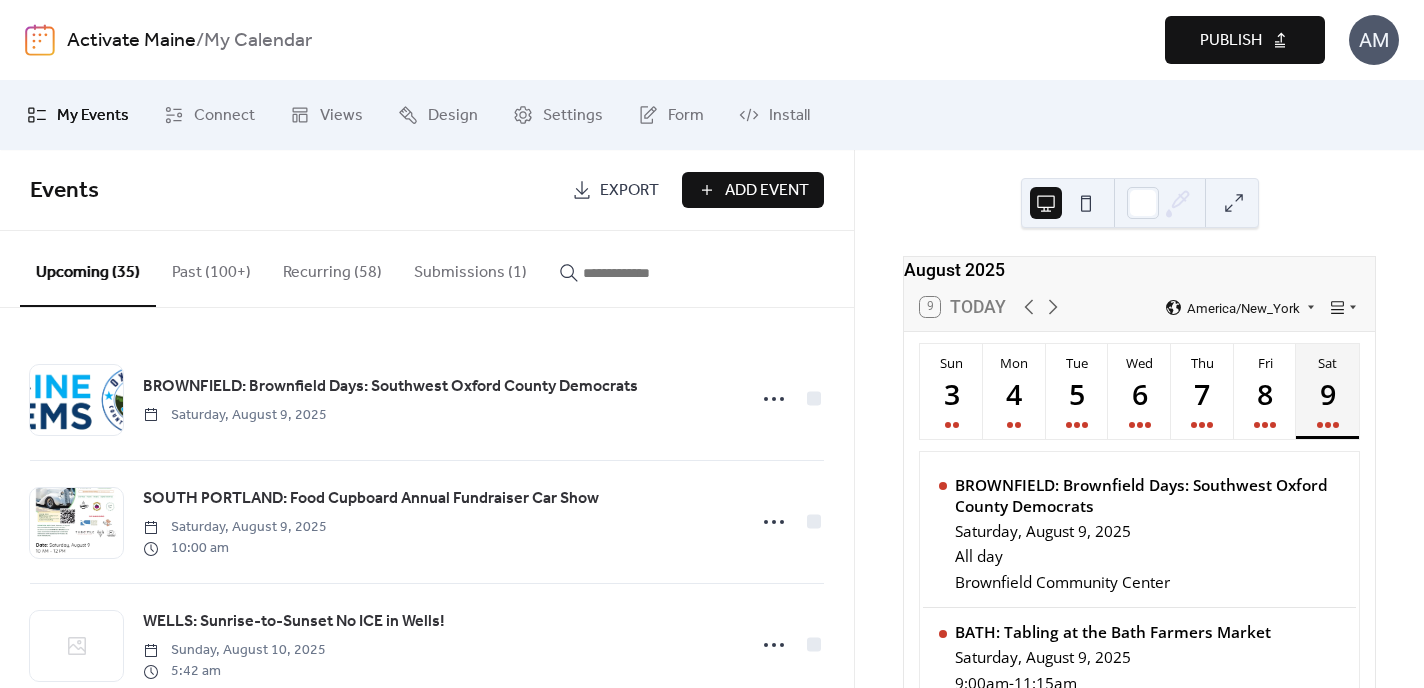 click on "Publish" at bounding box center (1231, 41) 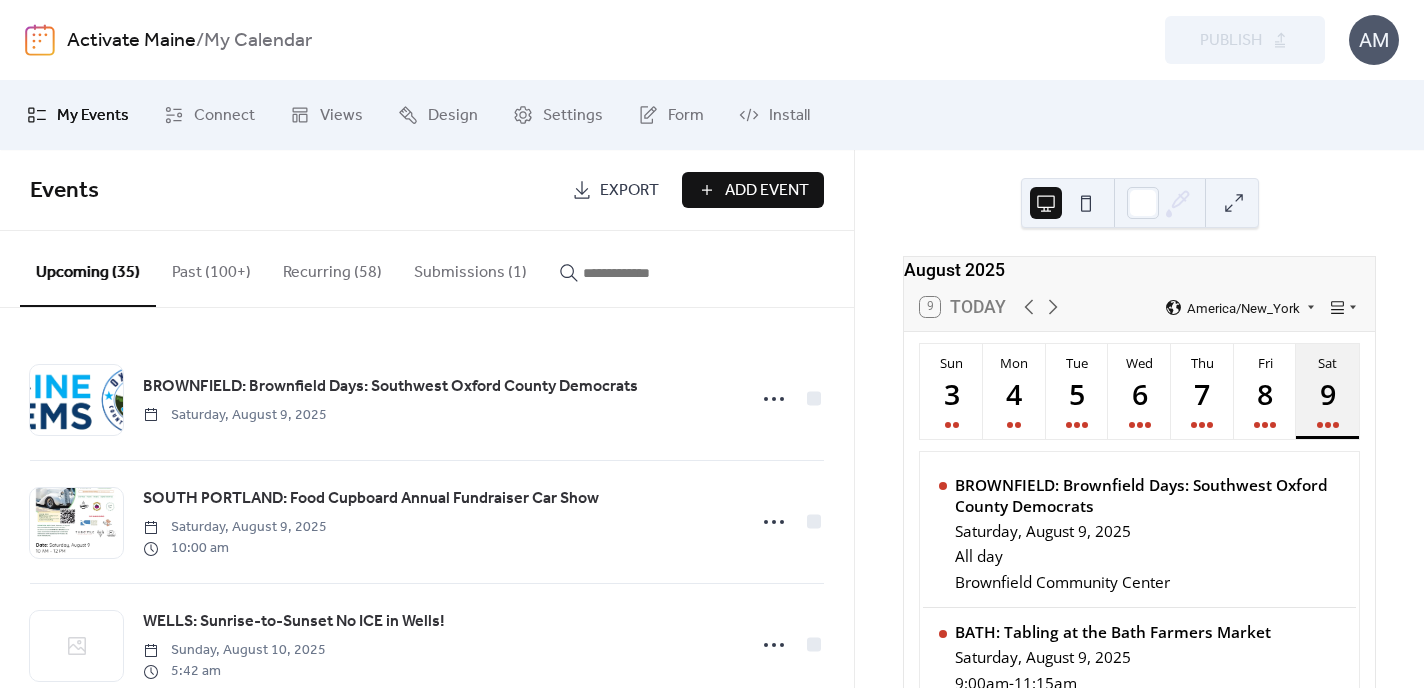 click on "9" at bounding box center [1326, 393] 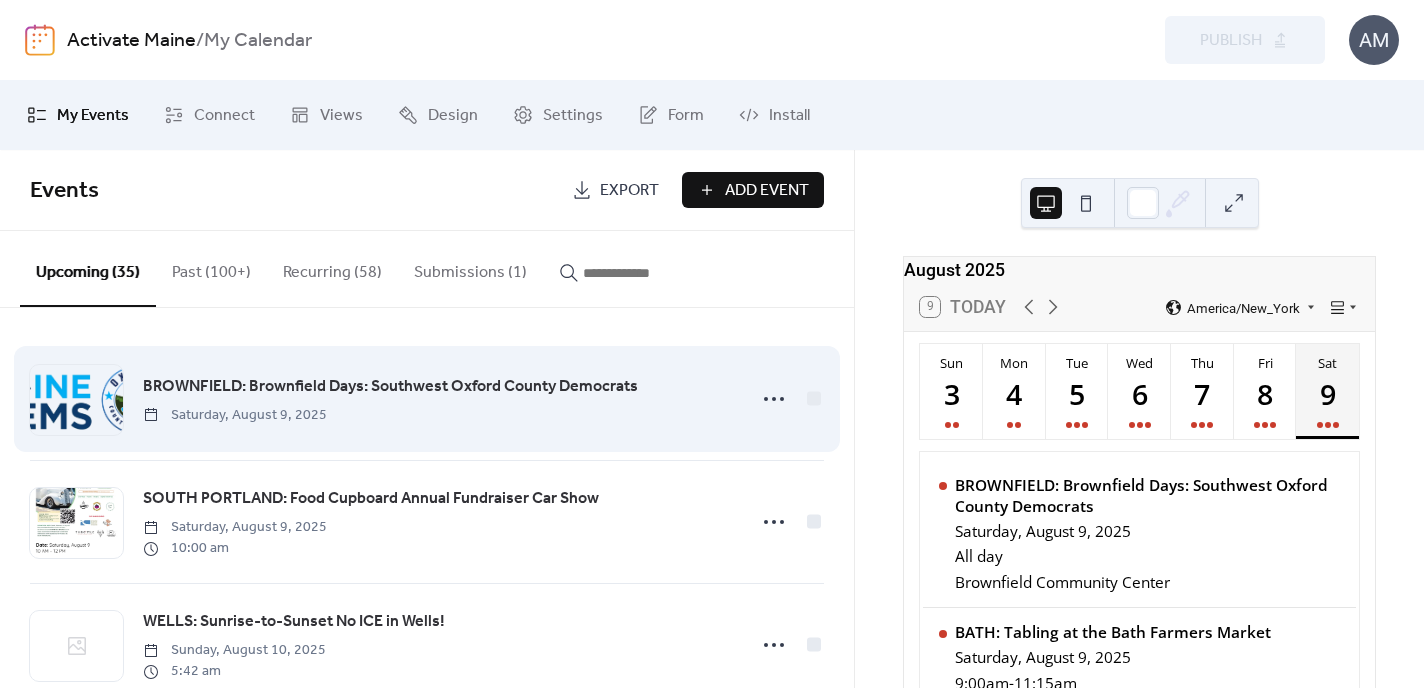scroll, scrollTop: 0, scrollLeft: 0, axis: both 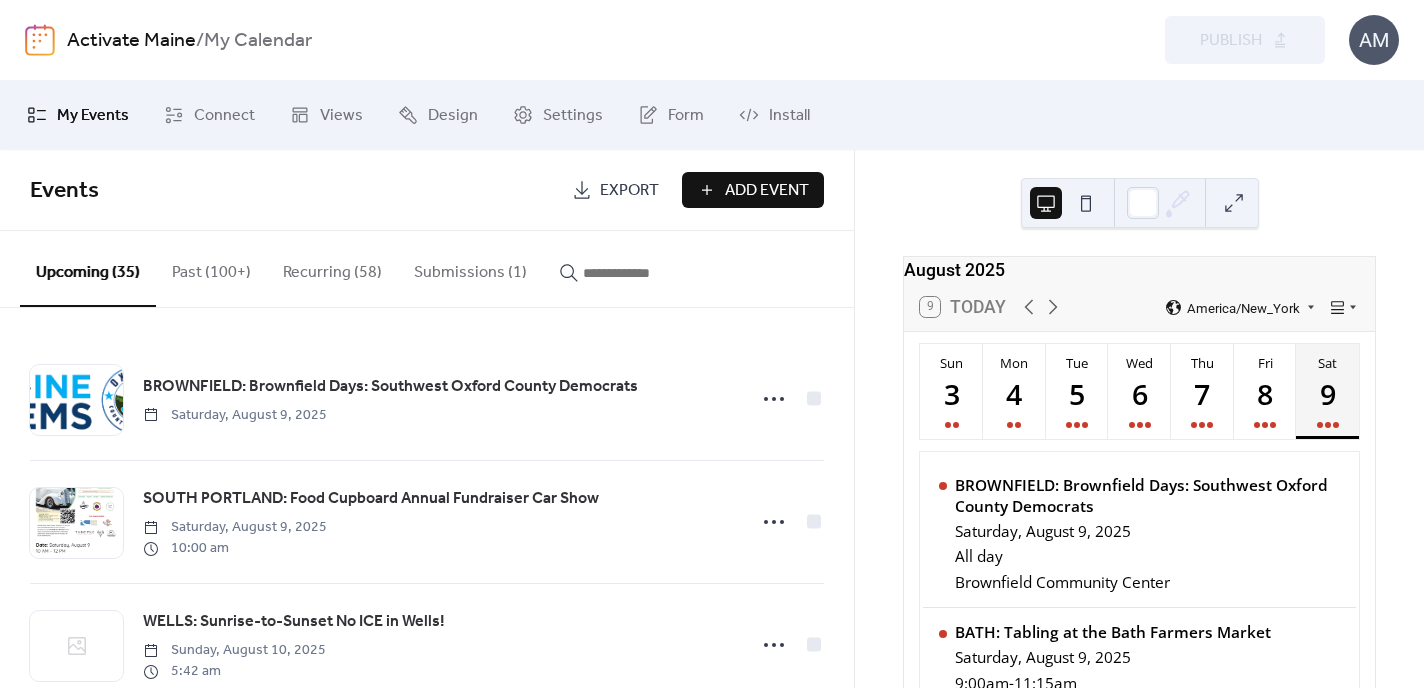 click on "Submissions (1)" at bounding box center (470, 268) 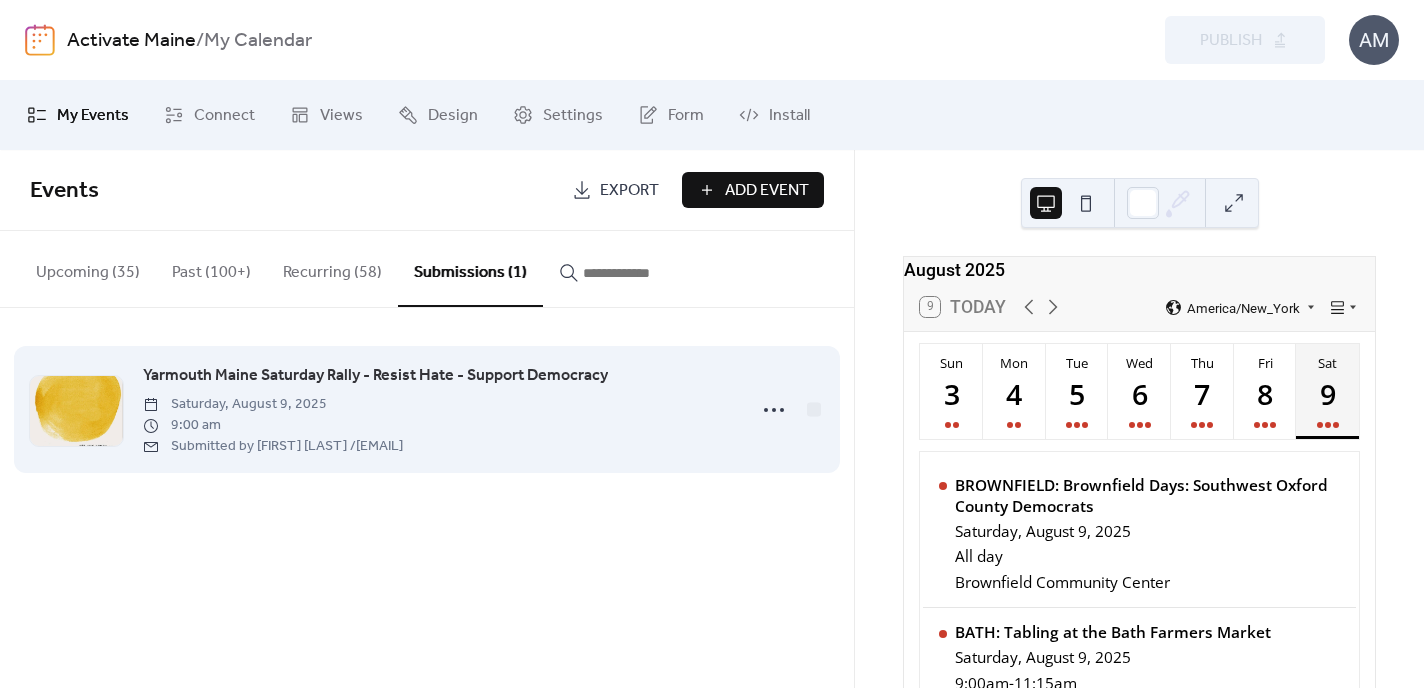 click on "Yarmouth Maine Saturday Rally - Resist Hate - Support Democracy" at bounding box center [375, 376] 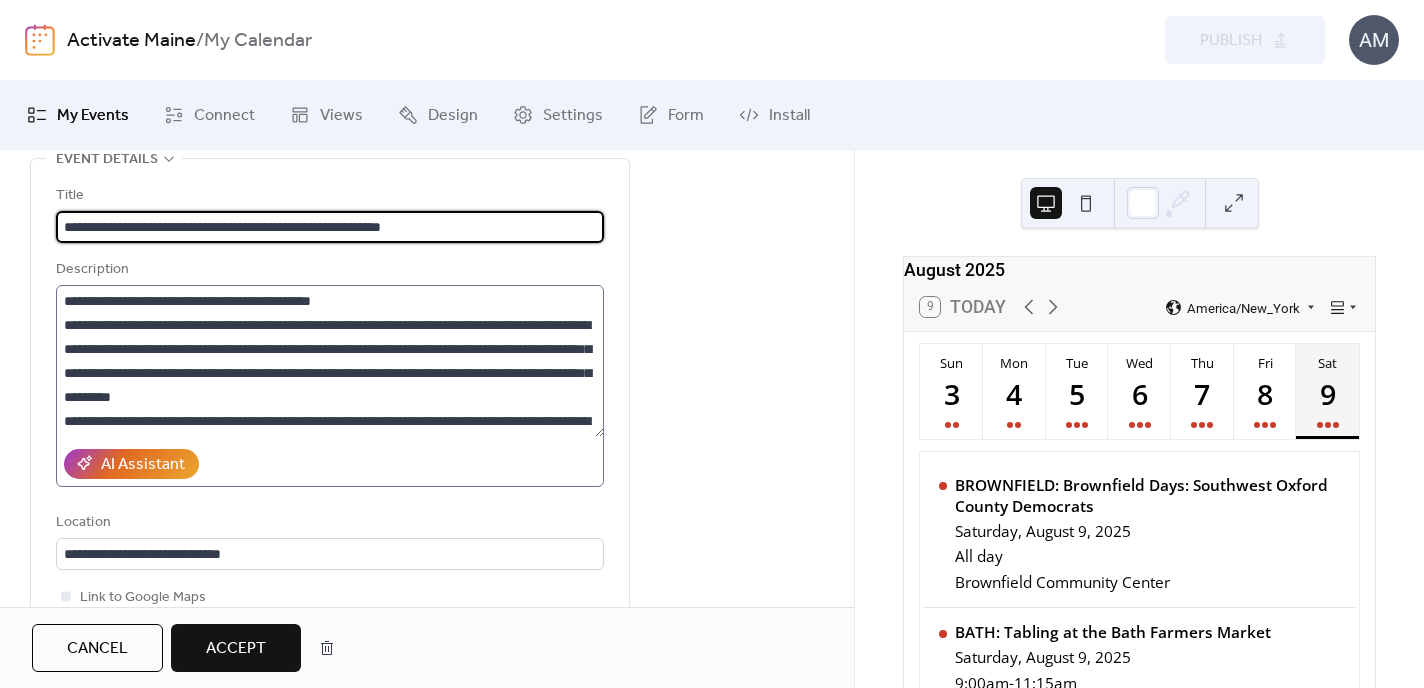 scroll, scrollTop: 216, scrollLeft: 0, axis: vertical 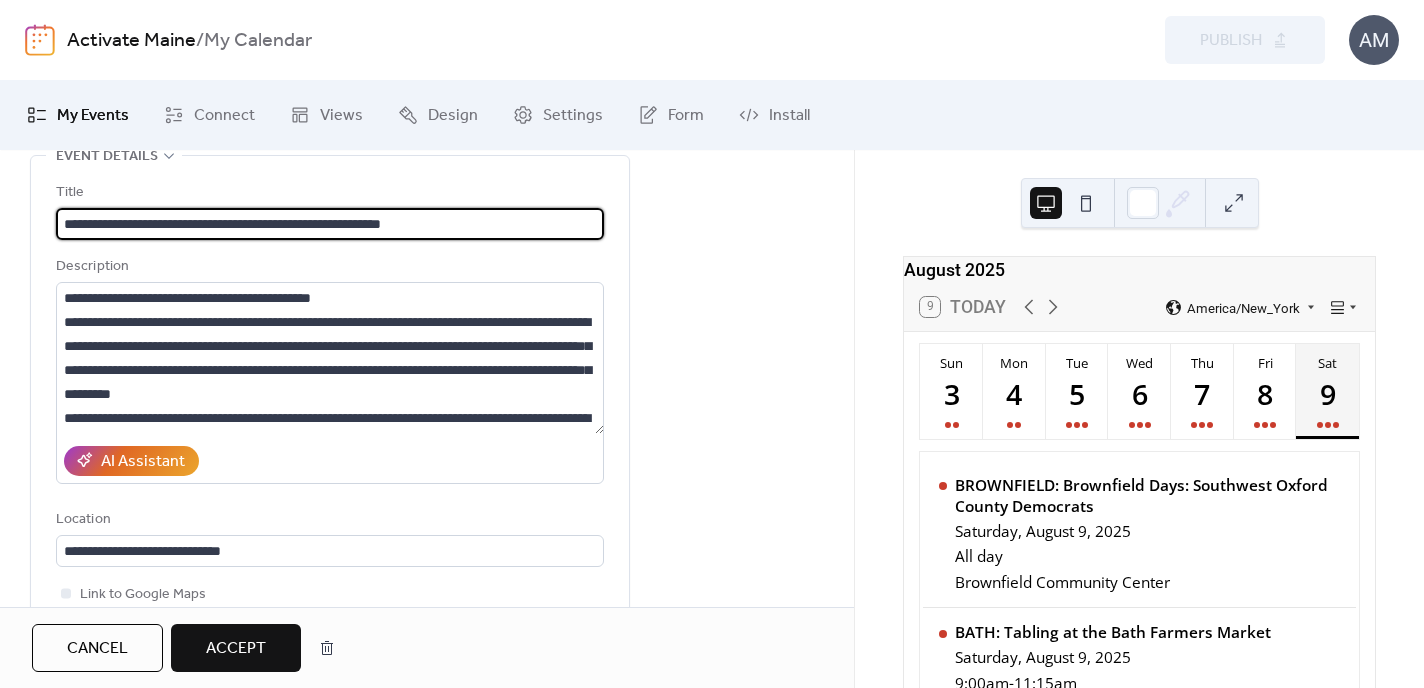 click on "**********" at bounding box center [330, 224] 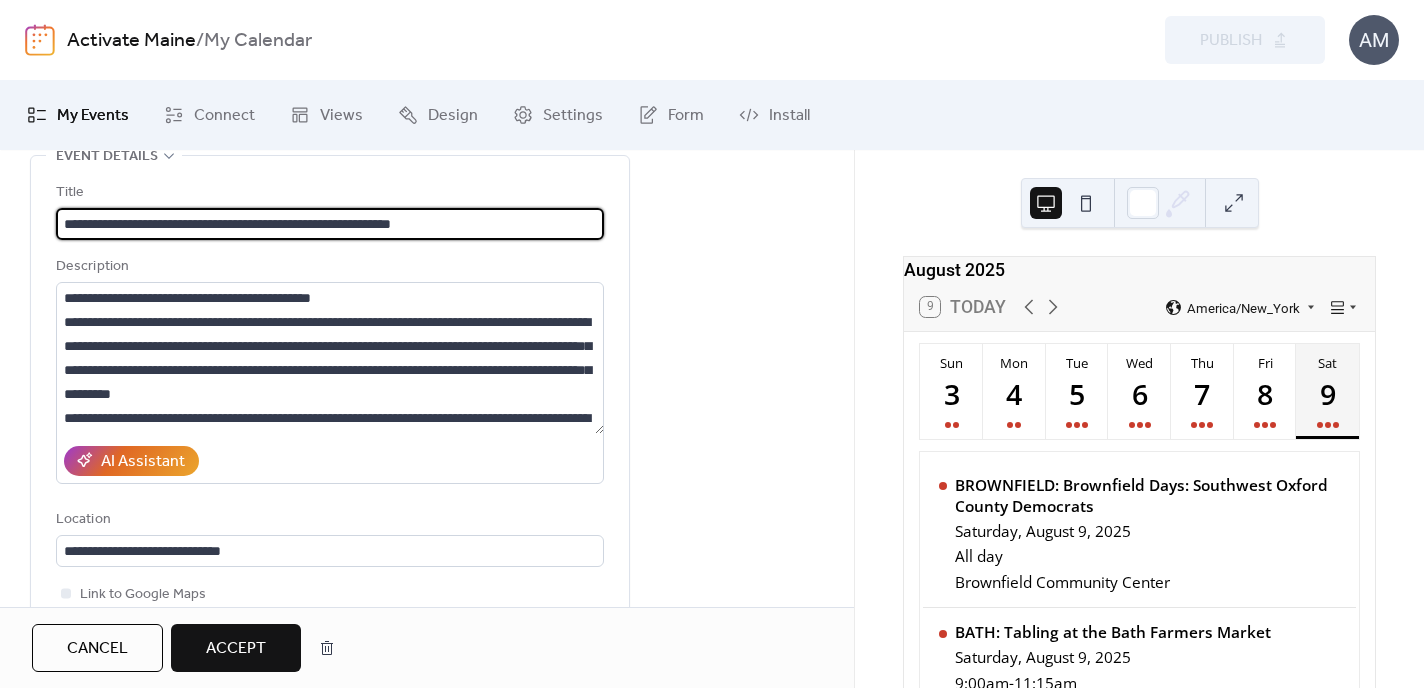 click on "**********" at bounding box center [330, 224] 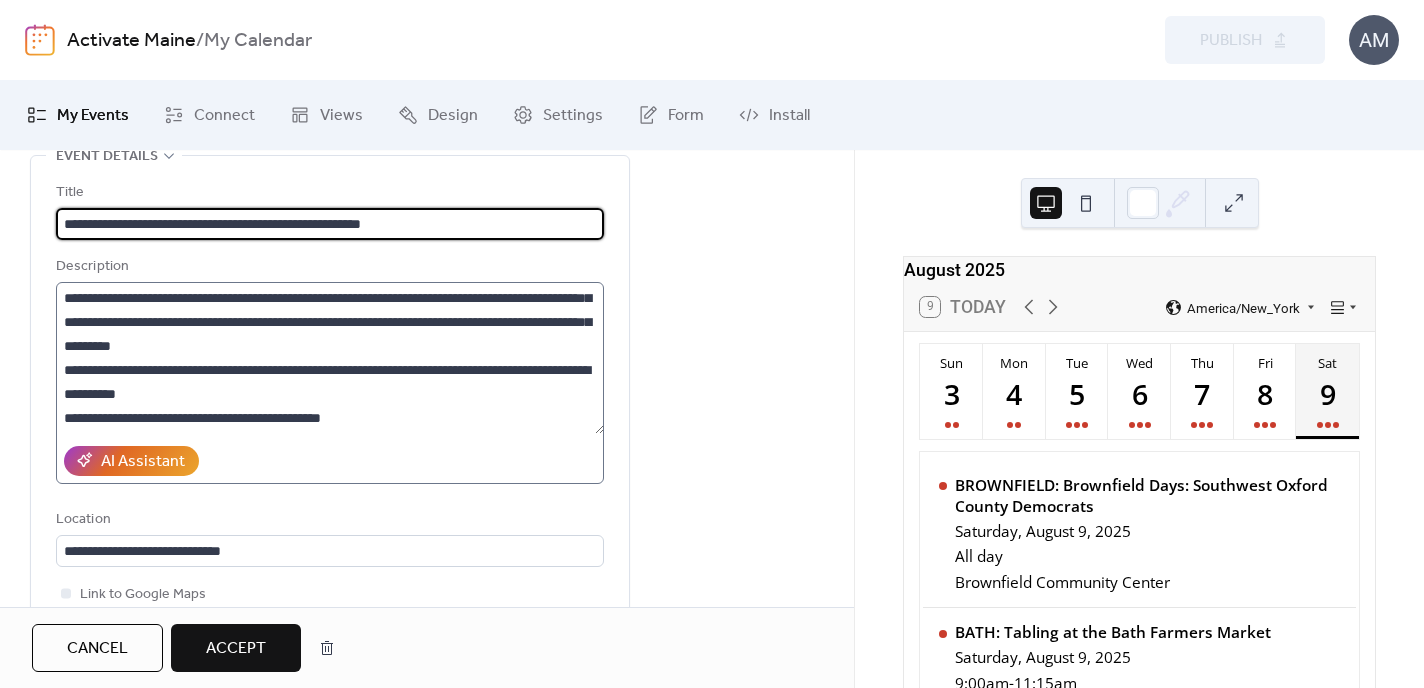 scroll, scrollTop: 48, scrollLeft: 0, axis: vertical 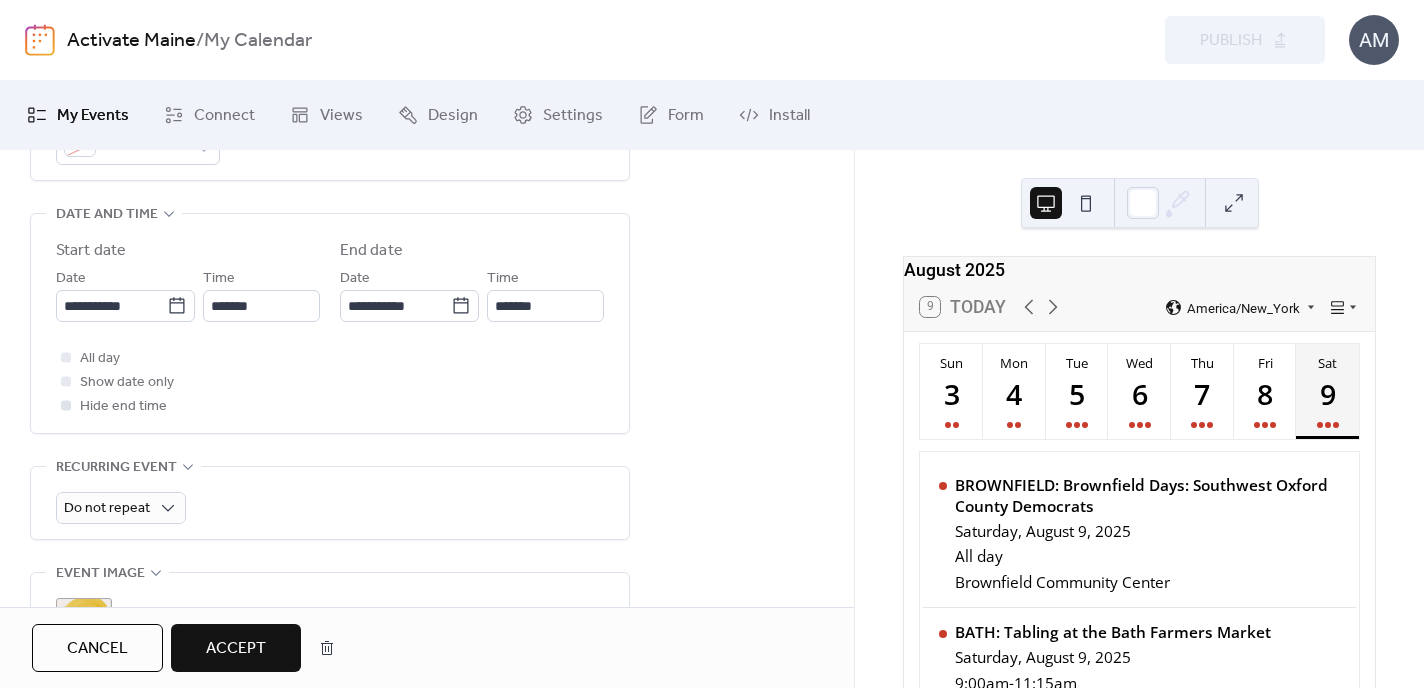 type on "**********" 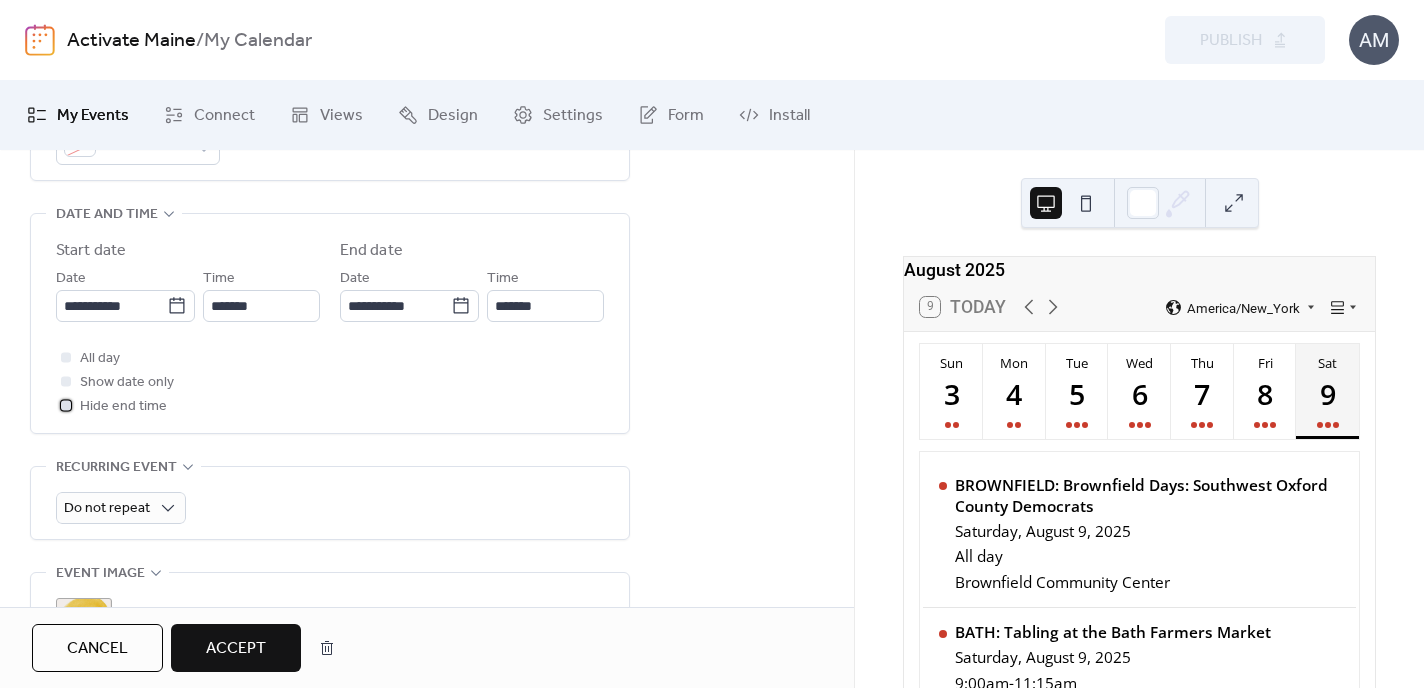 click at bounding box center [66, 405] 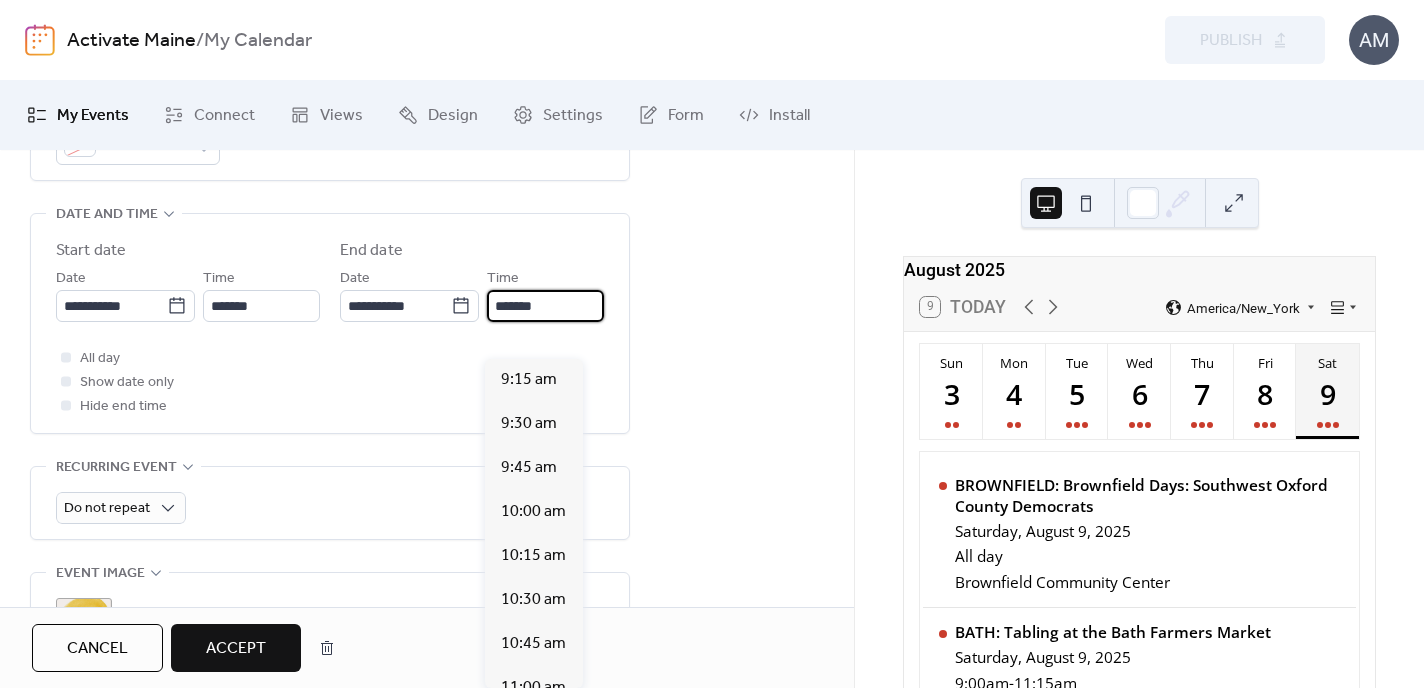 click on "*******" at bounding box center (545, 306) 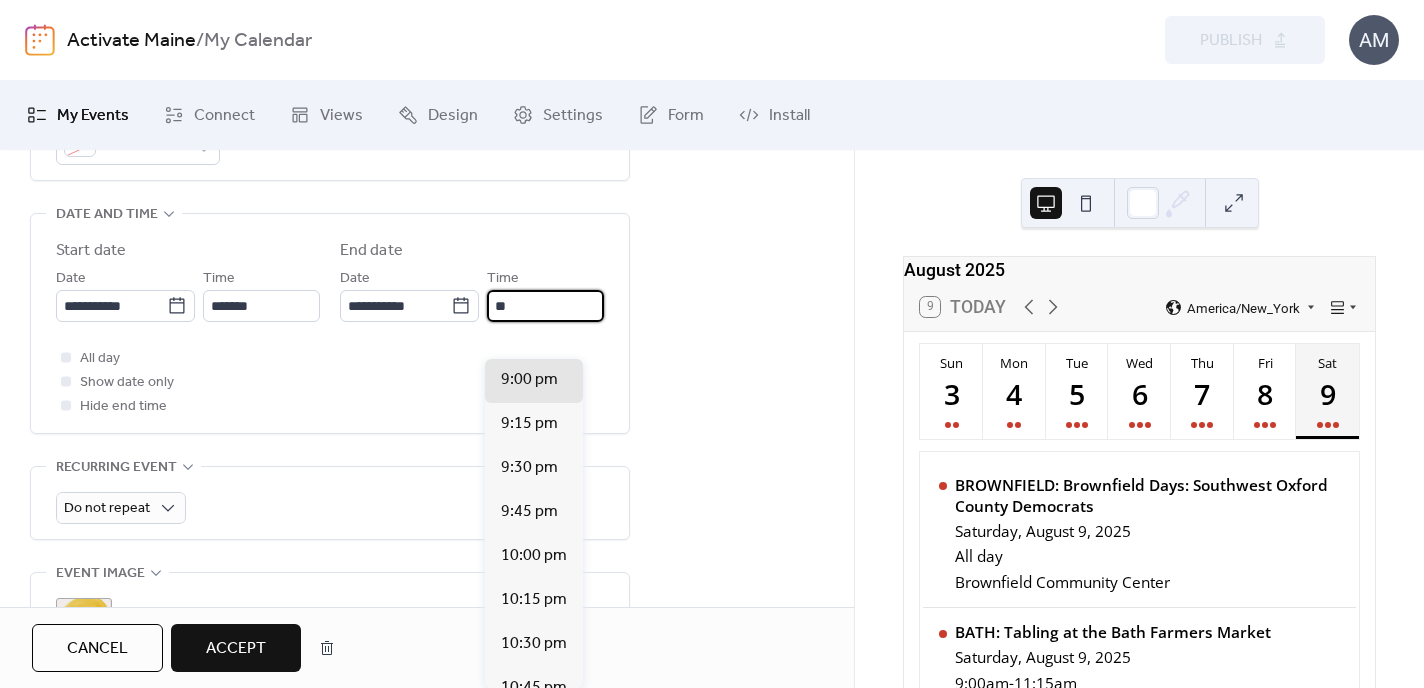 scroll, scrollTop: 0, scrollLeft: 0, axis: both 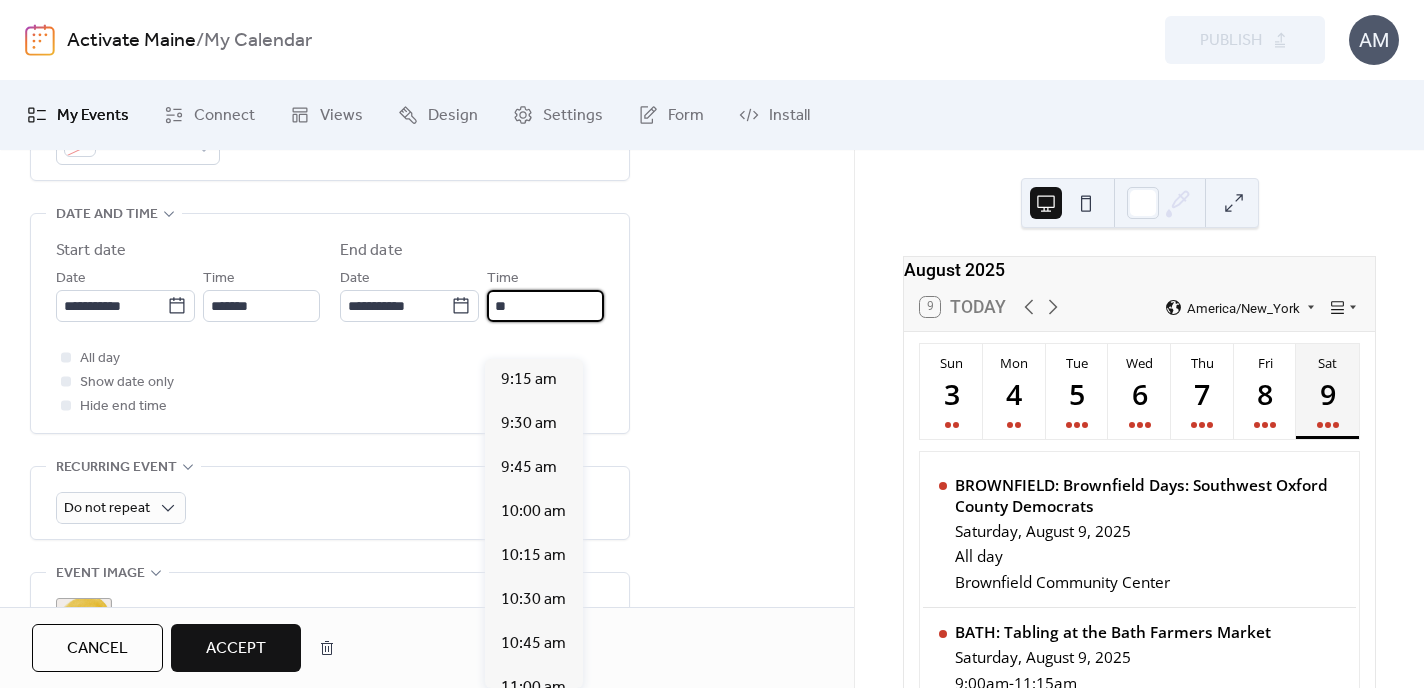 type on "*" 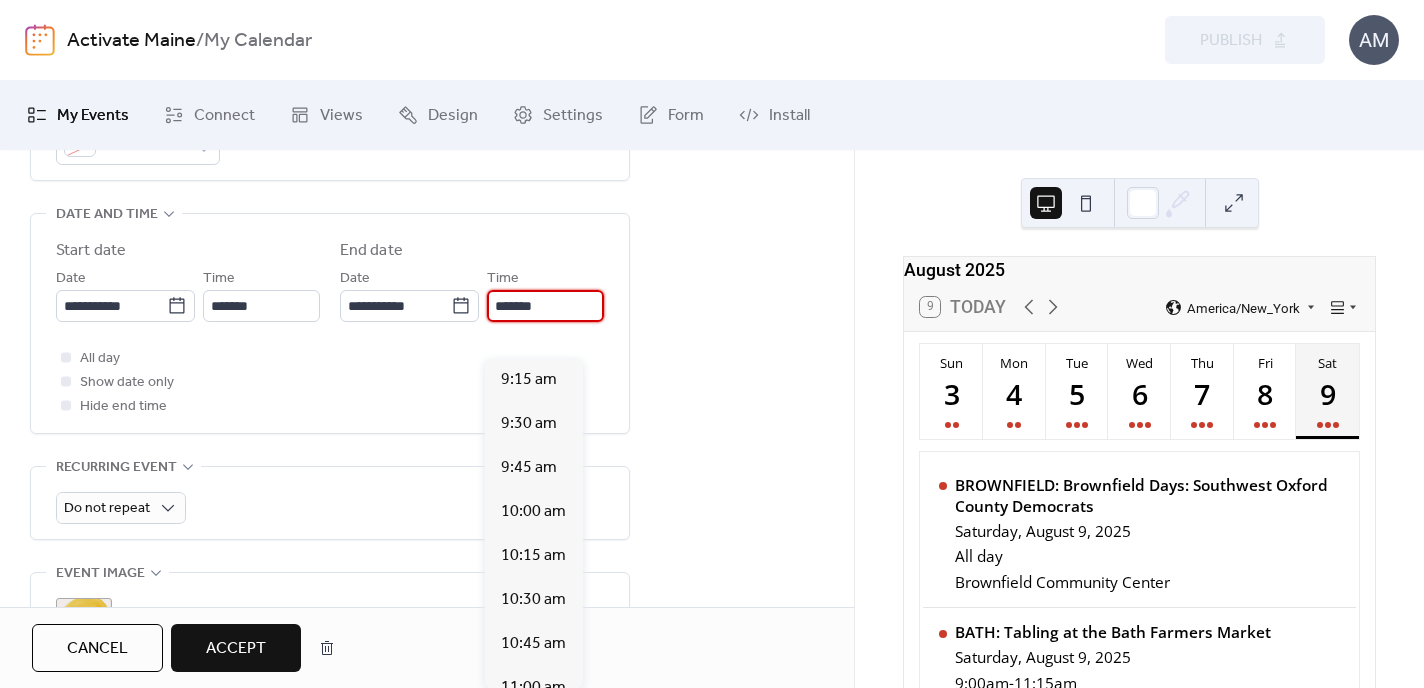 click on "All day Show date only Hide end time" at bounding box center (330, 382) 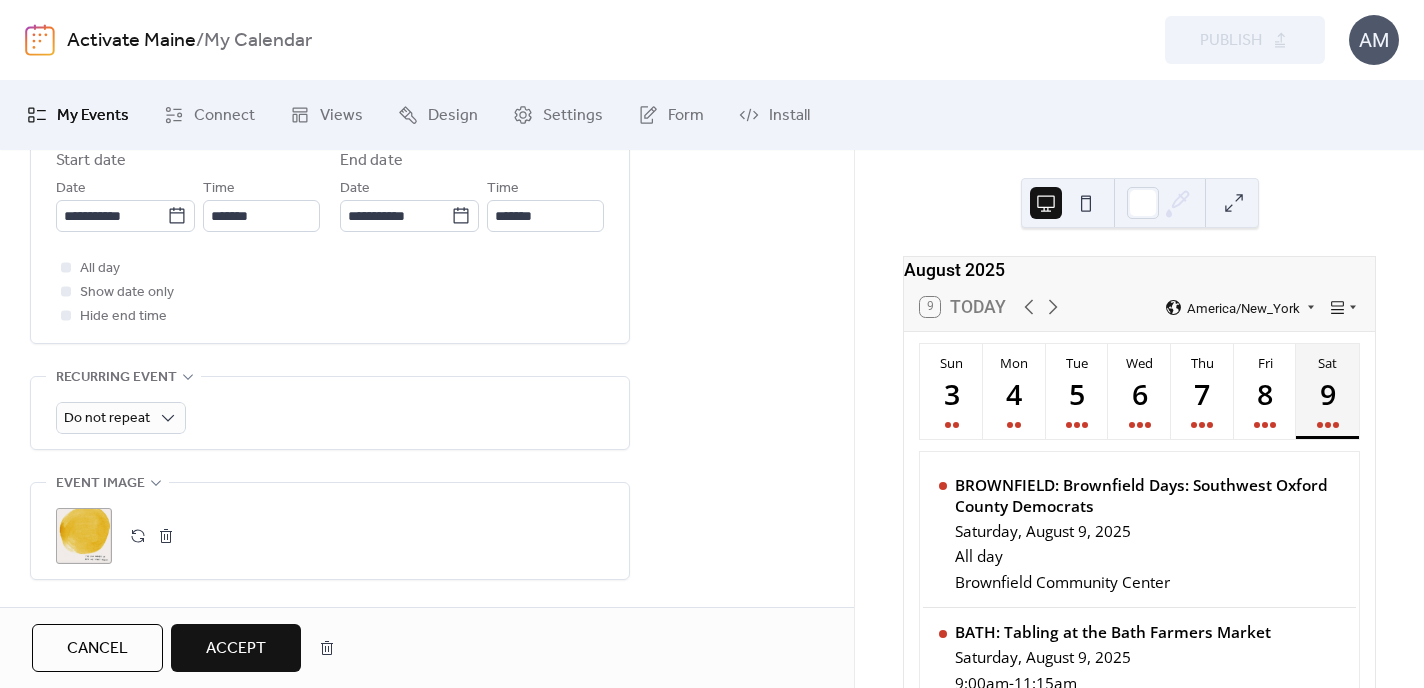 scroll, scrollTop: 797, scrollLeft: 0, axis: vertical 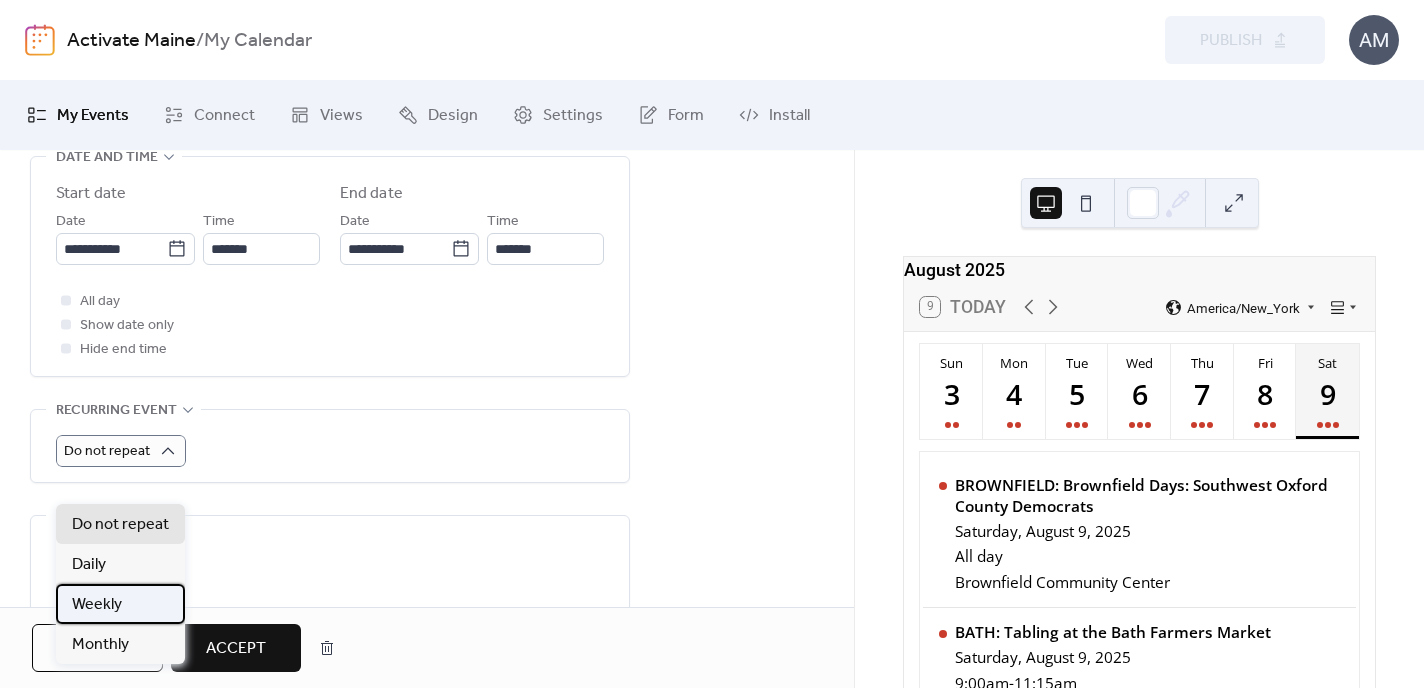 click on "Weekly" at bounding box center (120, 604) 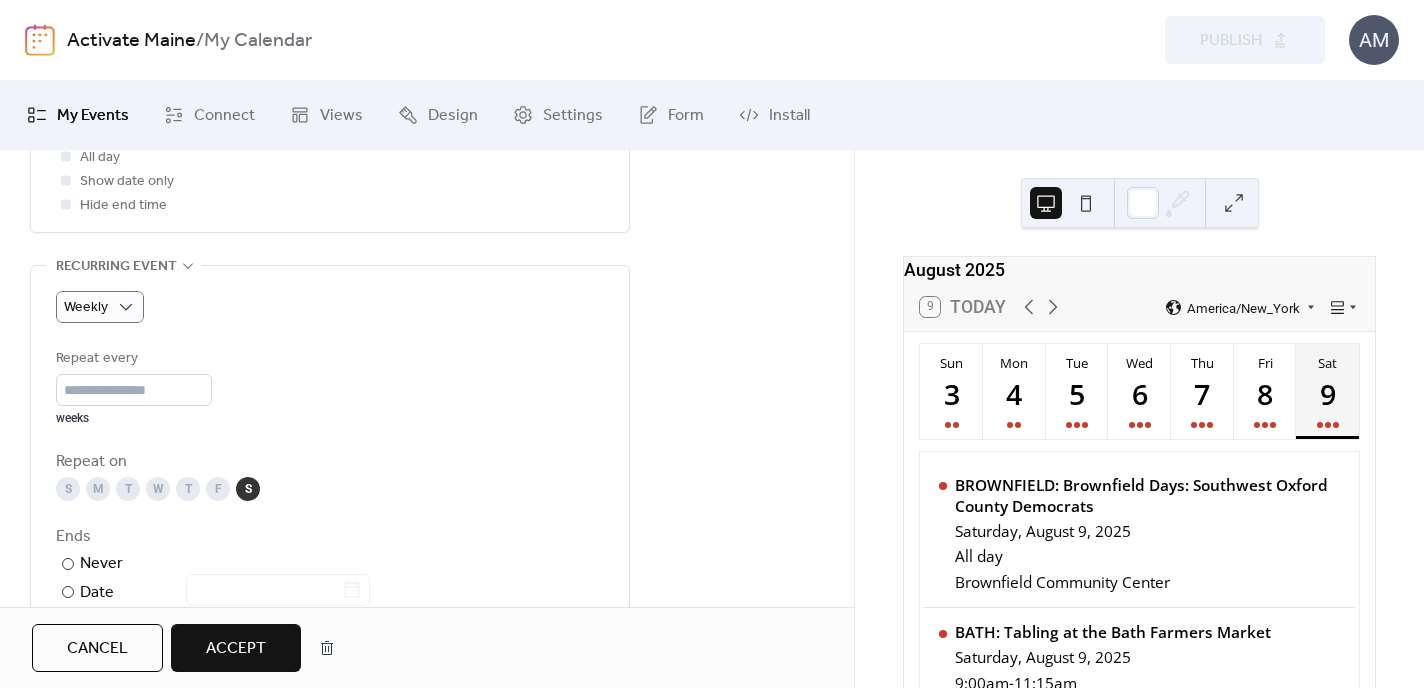 scroll, scrollTop: 951, scrollLeft: 0, axis: vertical 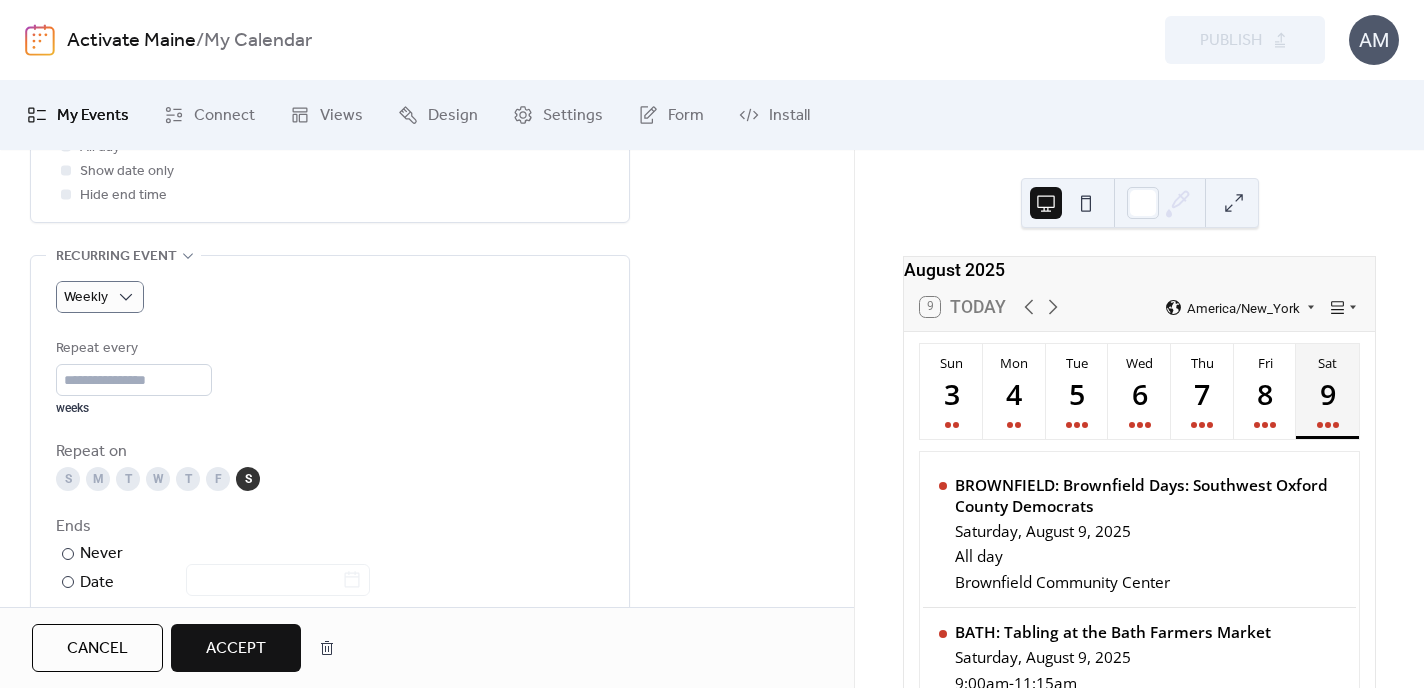 click on "S" at bounding box center [68, 479] 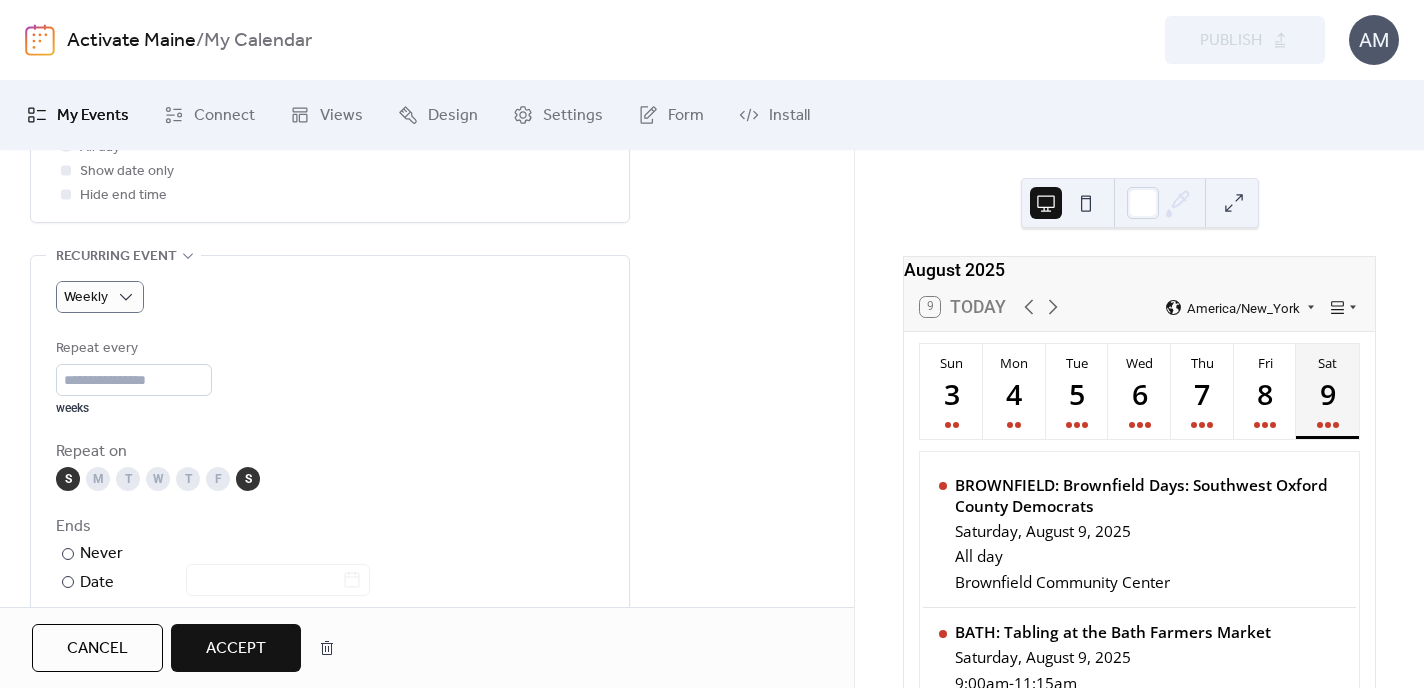 click on "S" at bounding box center (68, 479) 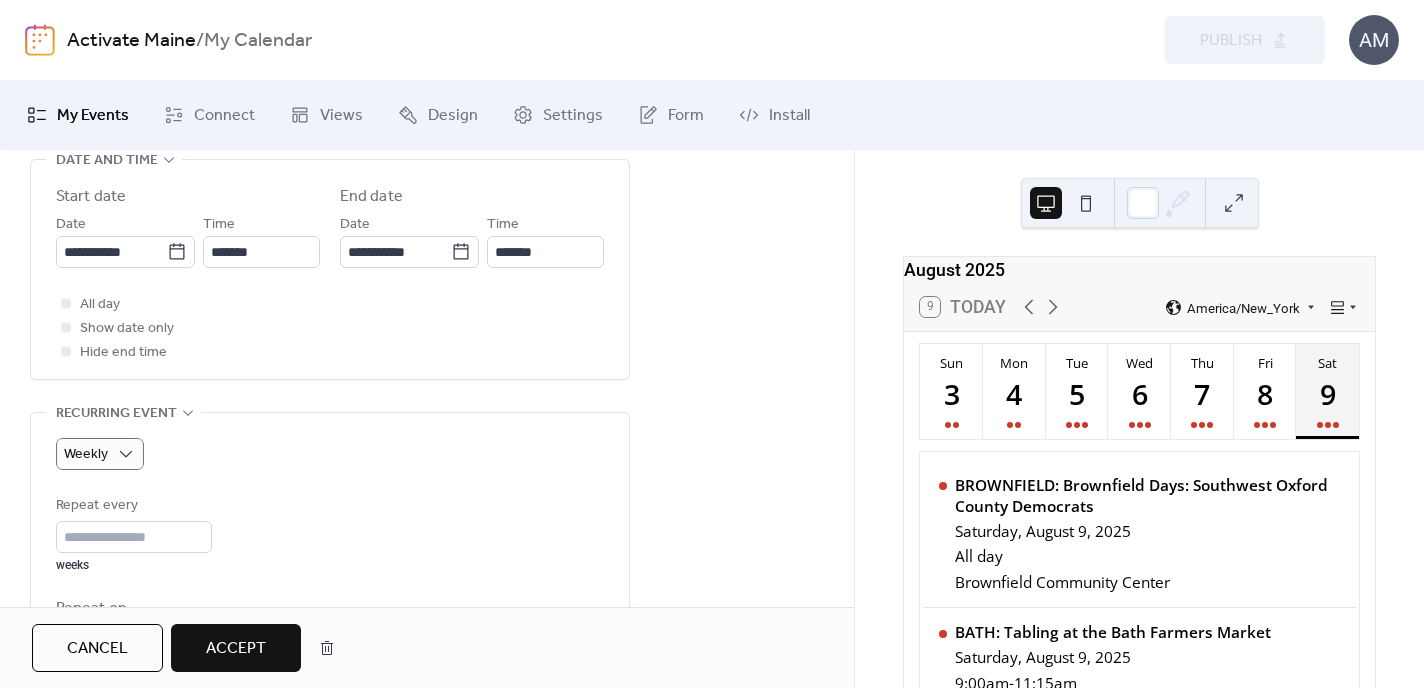 scroll, scrollTop: 725, scrollLeft: 0, axis: vertical 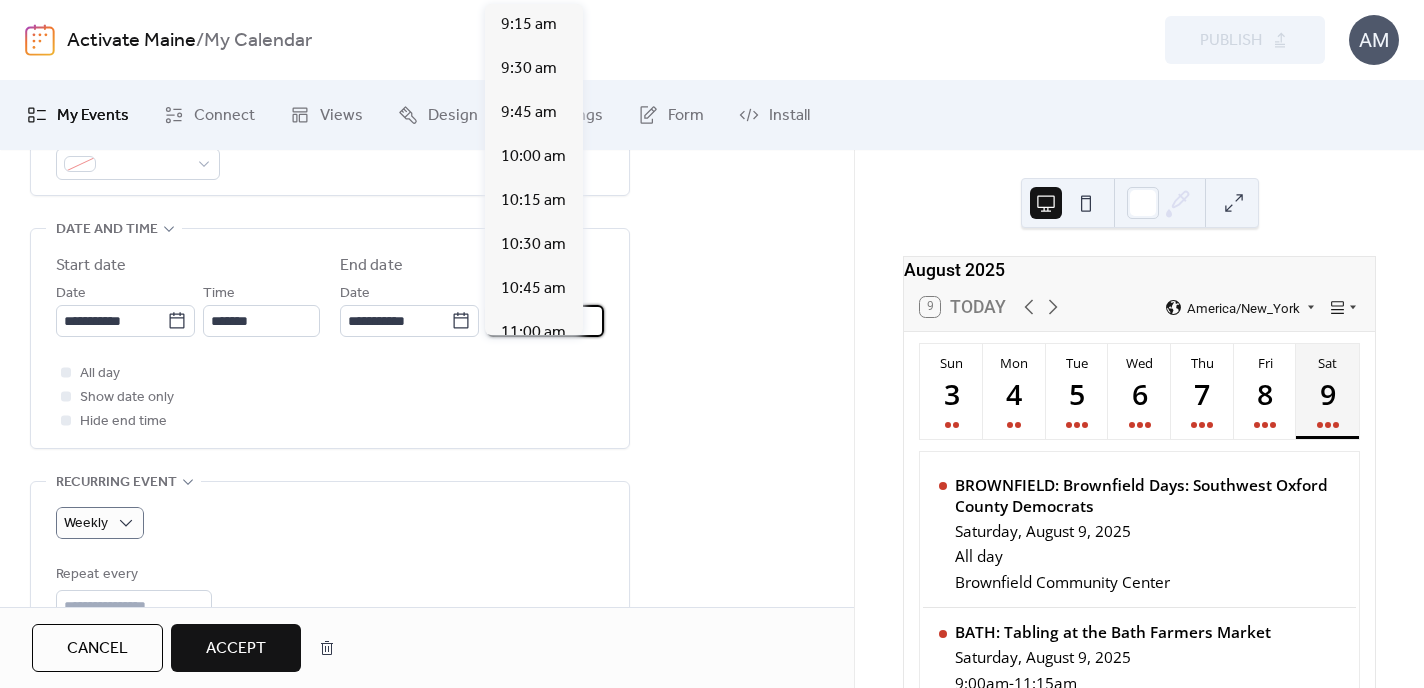 click on "*******" at bounding box center (545, 321) 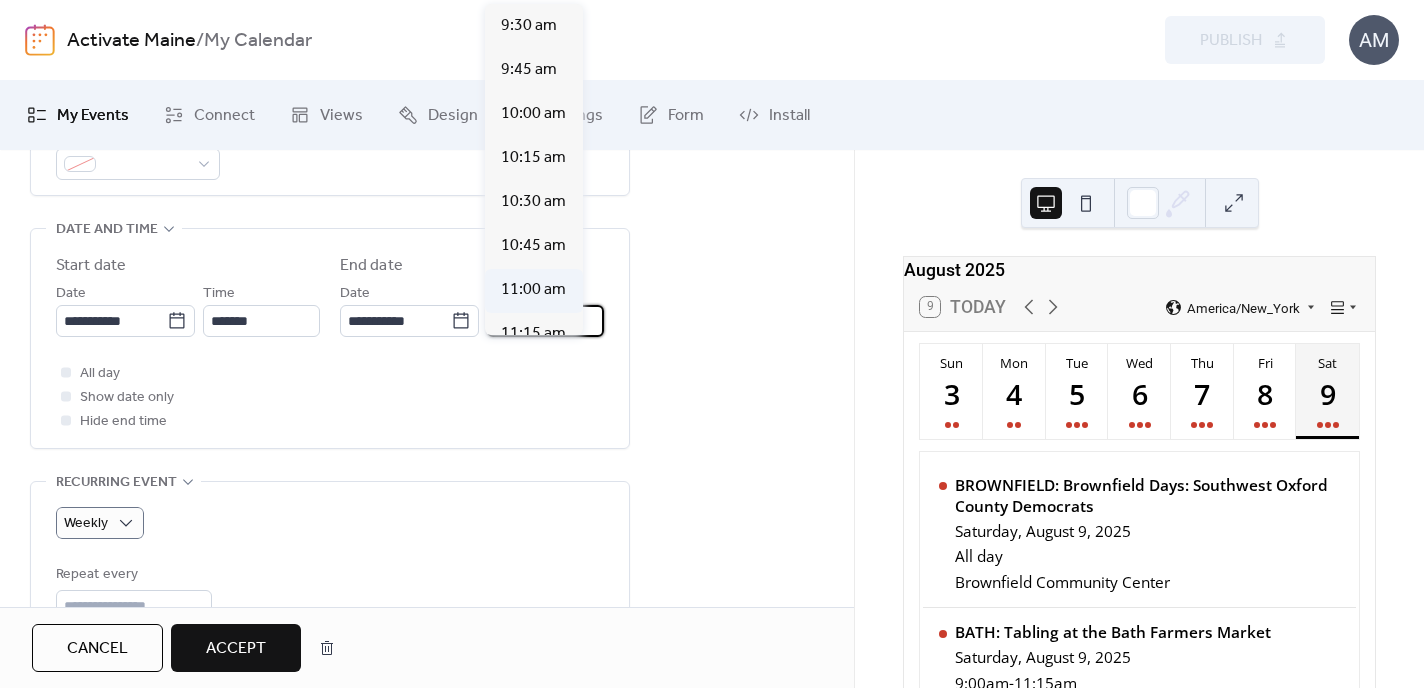scroll, scrollTop: 45, scrollLeft: 0, axis: vertical 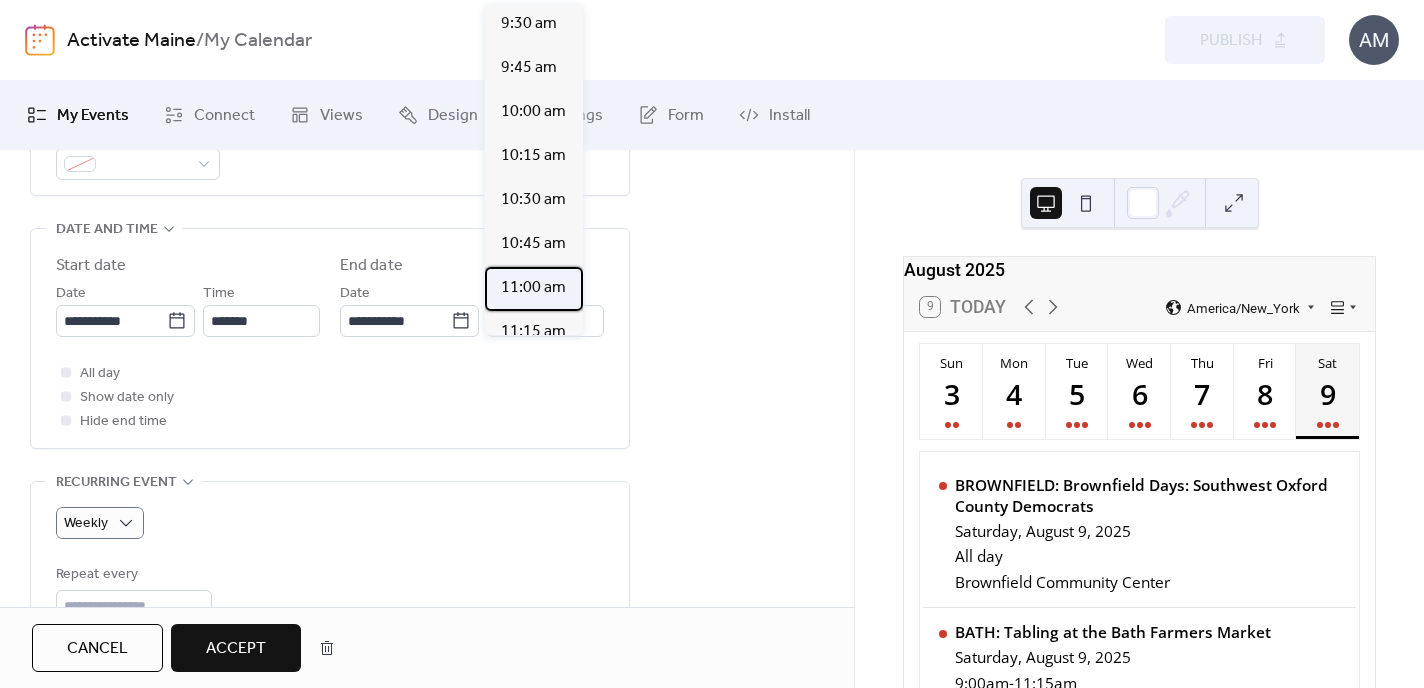 click on "11:00 am" at bounding box center (533, 288) 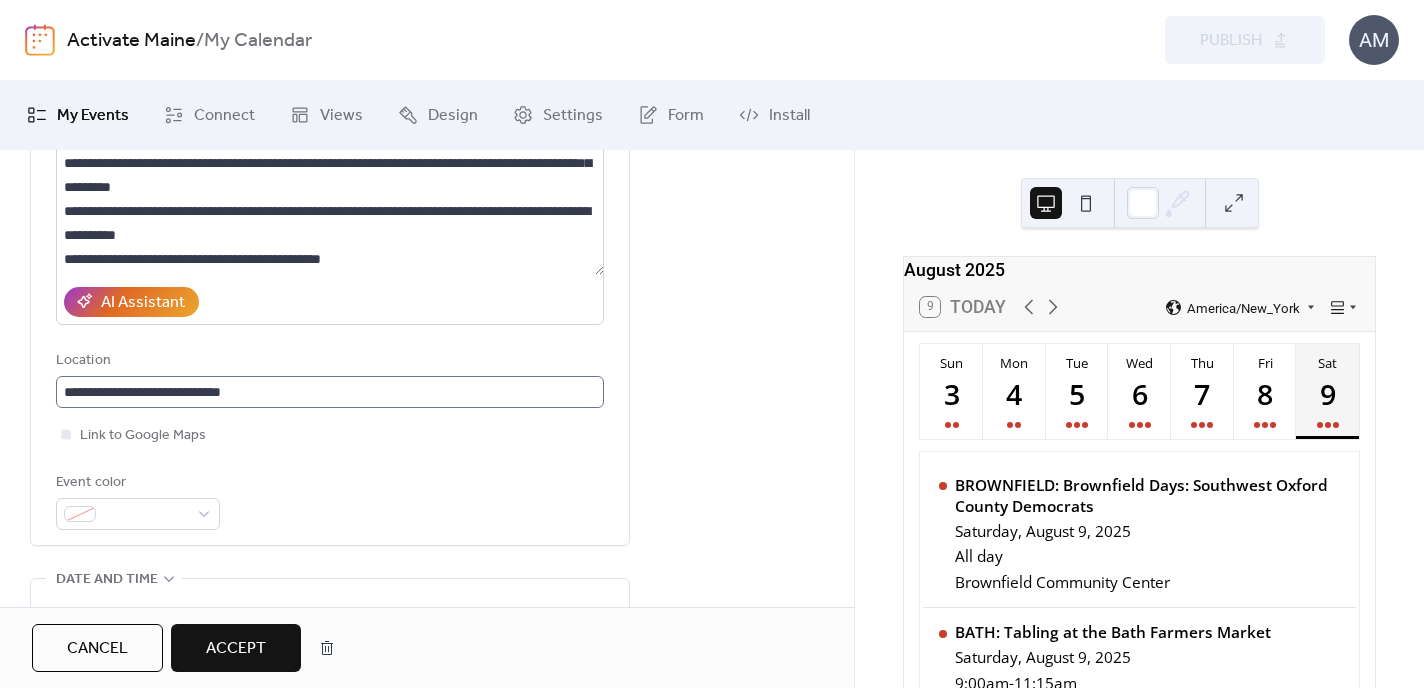 scroll, scrollTop: 382, scrollLeft: 0, axis: vertical 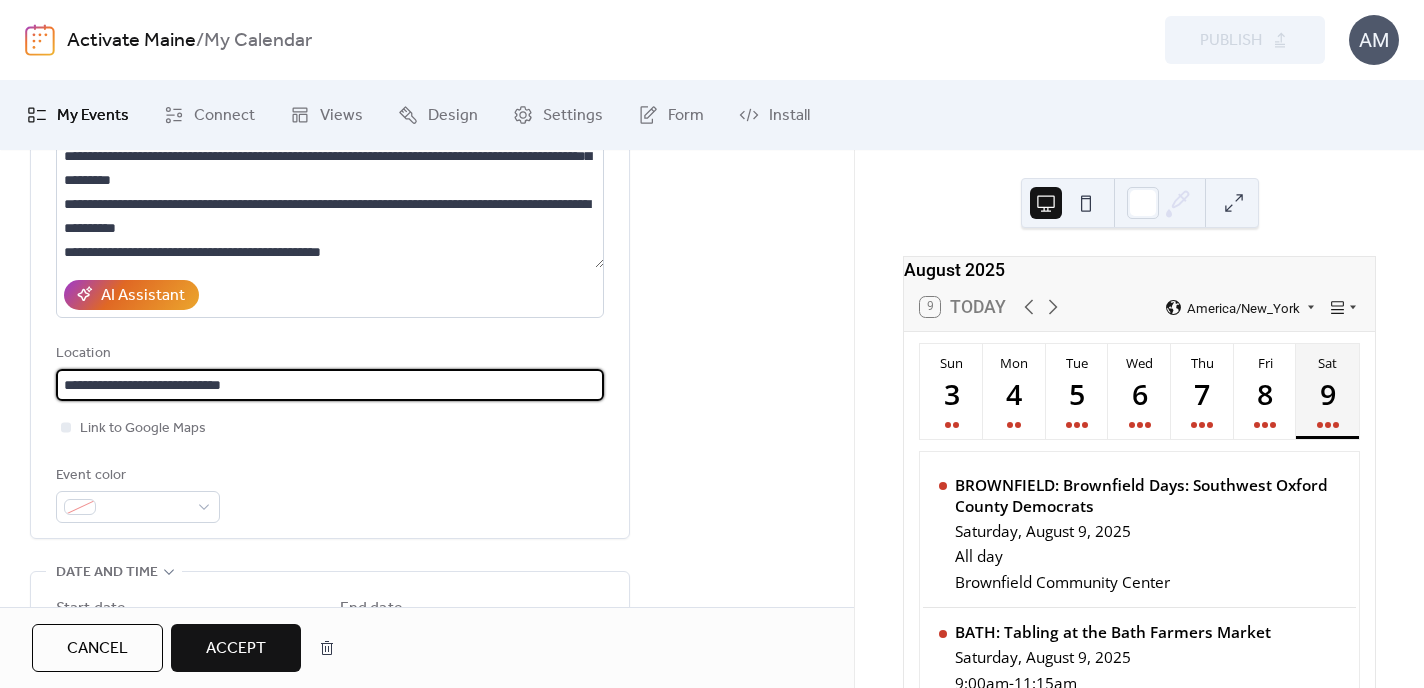 drag, startPoint x: 169, startPoint y: 413, endPoint x: 286, endPoint y: 413, distance: 117 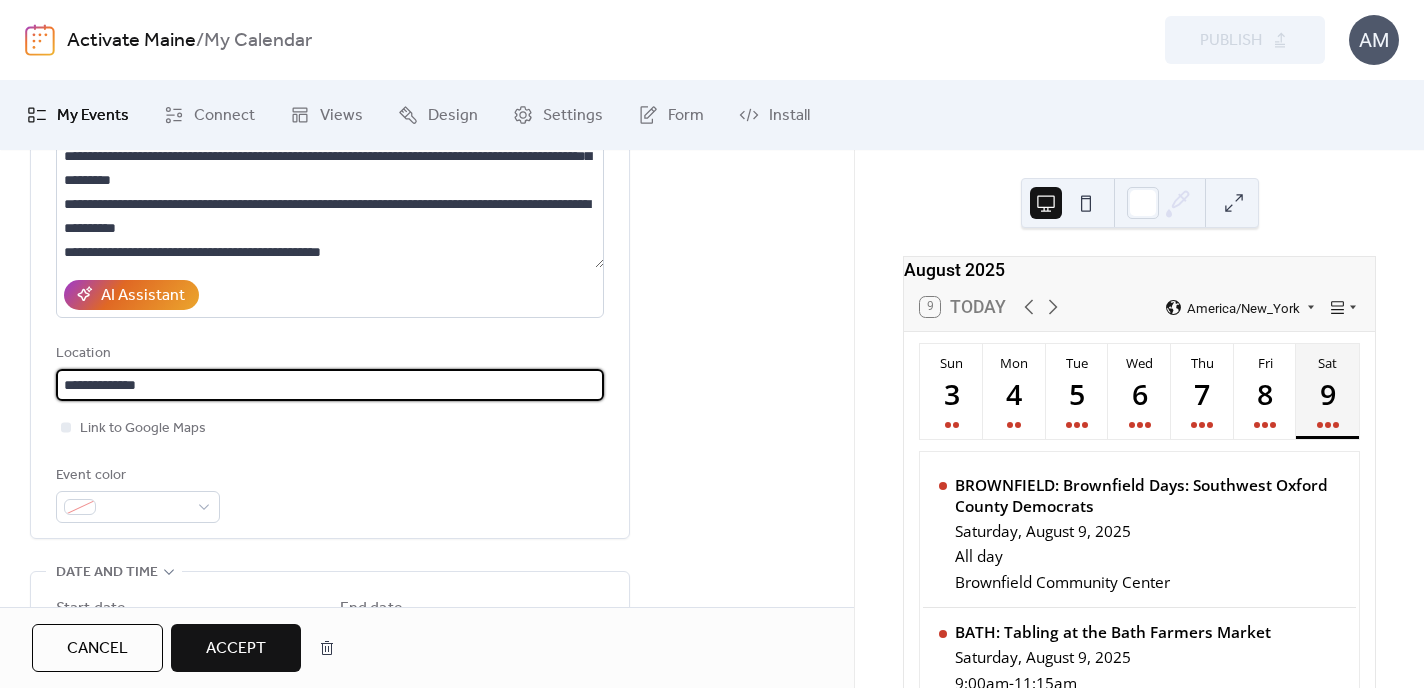 click on "**********" at bounding box center (330, 385) 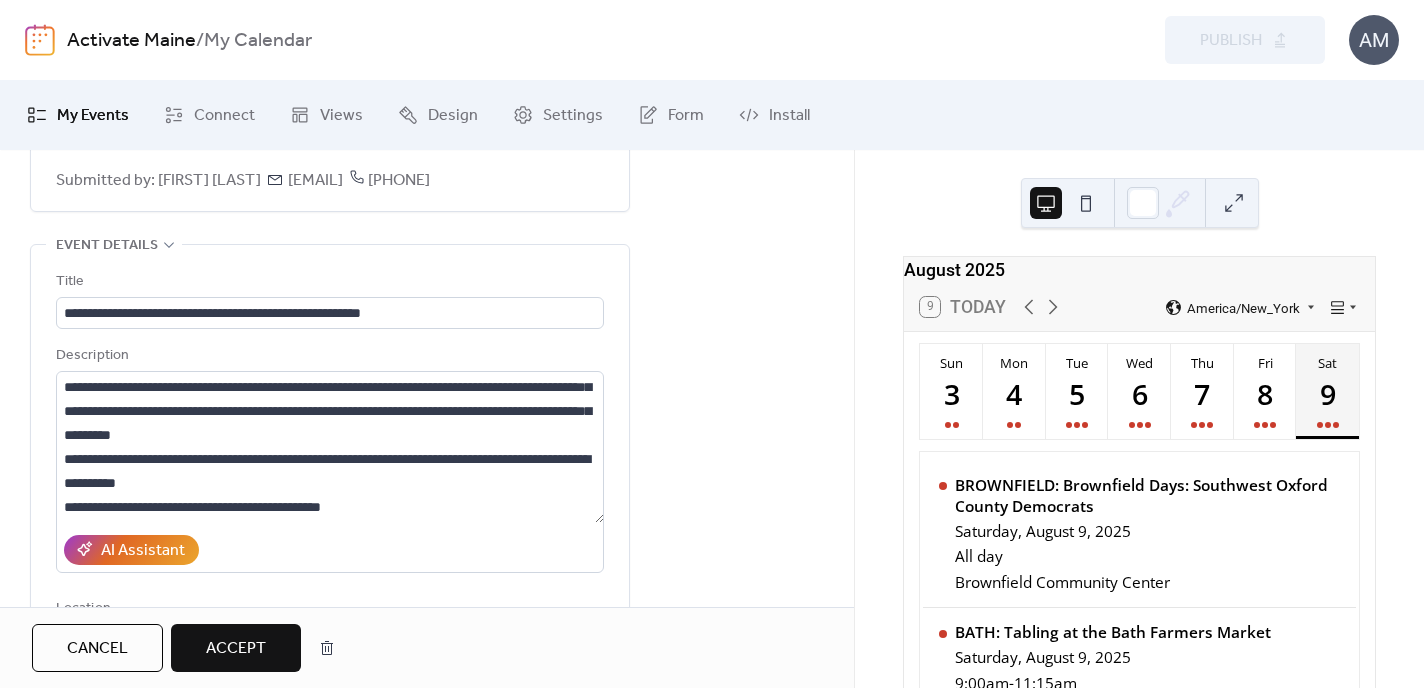scroll, scrollTop: 95, scrollLeft: 0, axis: vertical 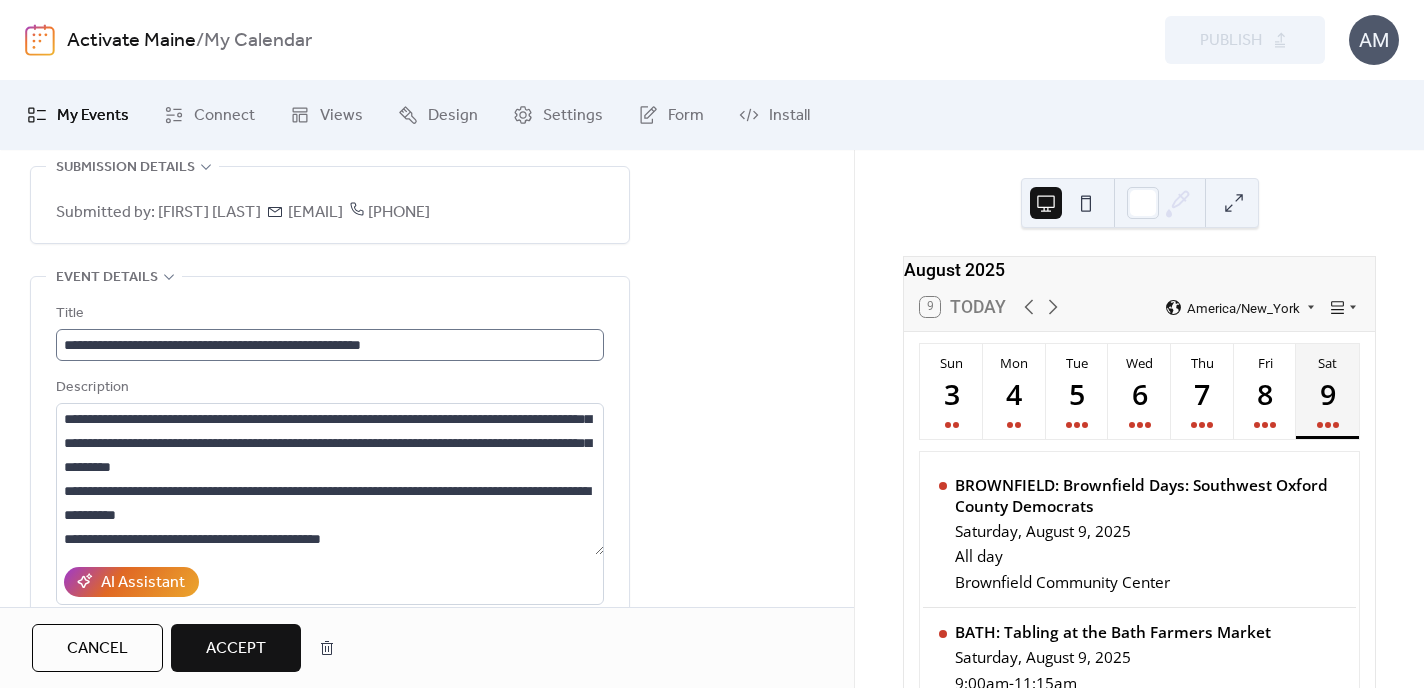 type on "**********" 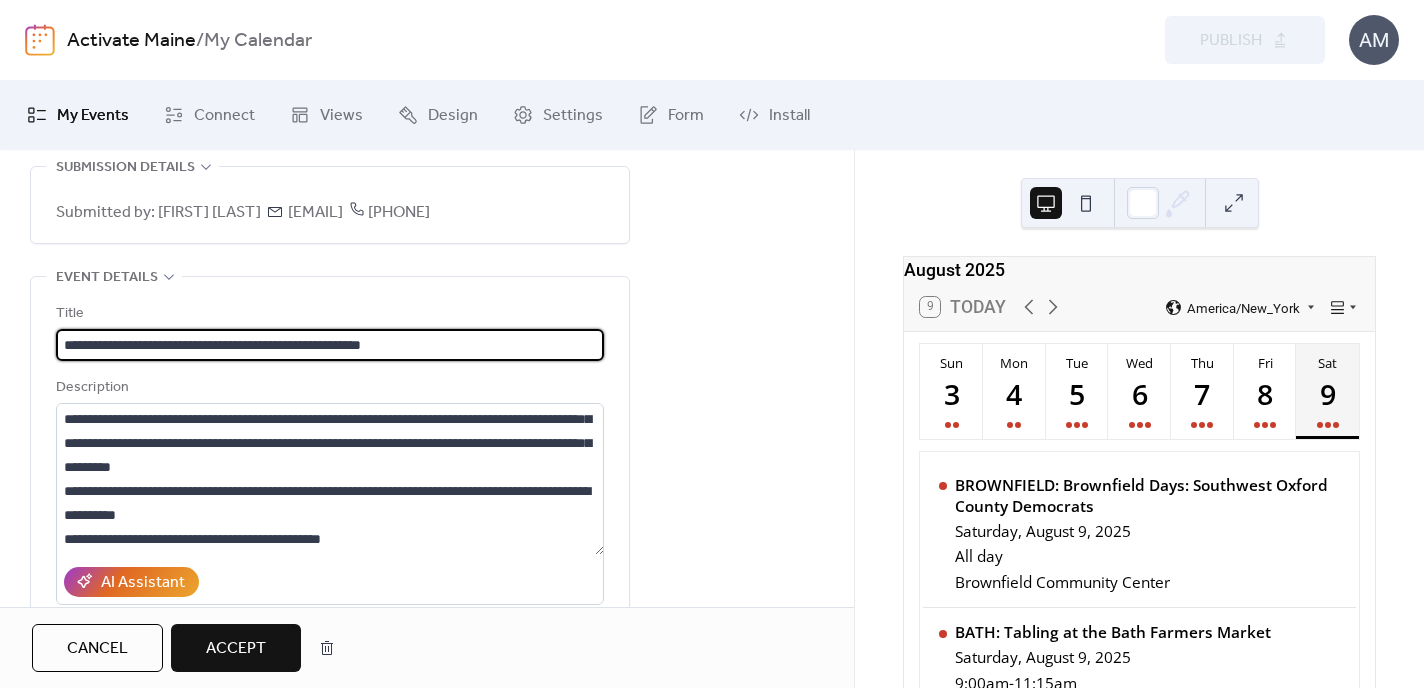 drag, startPoint x: 463, startPoint y: 372, endPoint x: 48, endPoint y: 369, distance: 415.01083 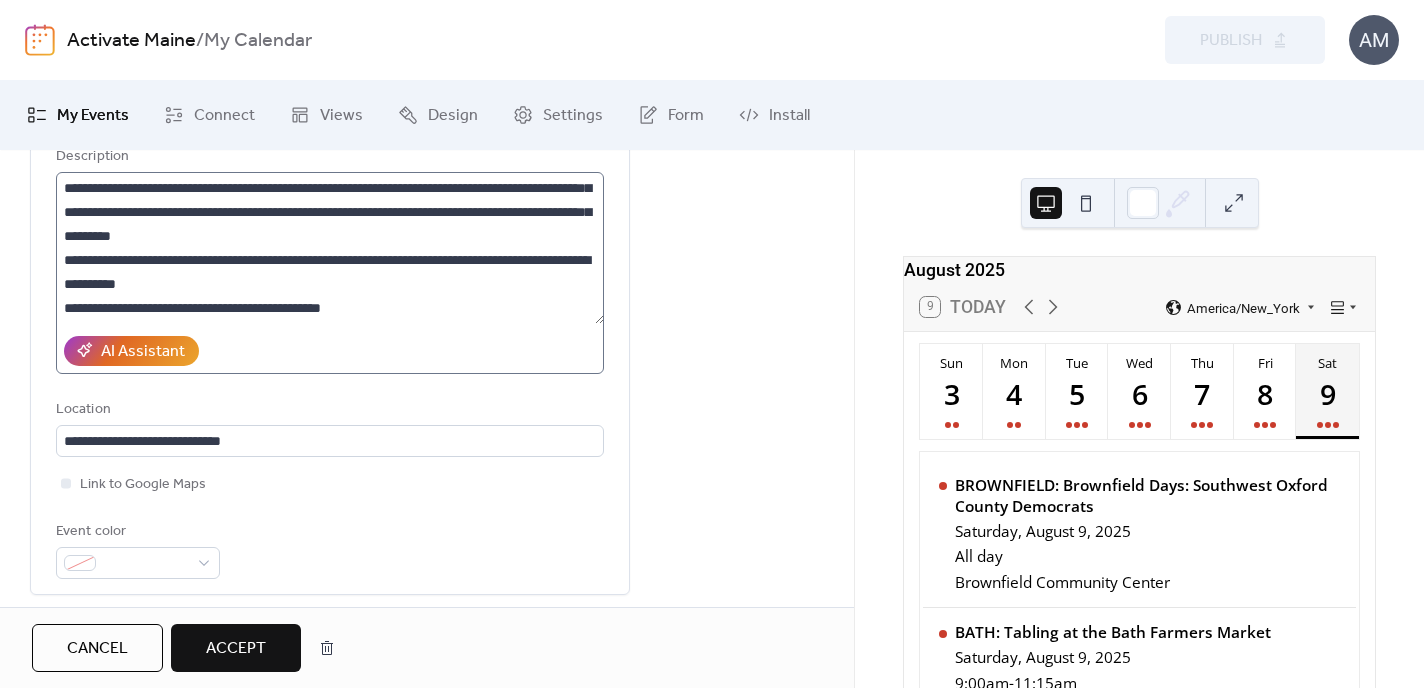 scroll, scrollTop: 329, scrollLeft: 0, axis: vertical 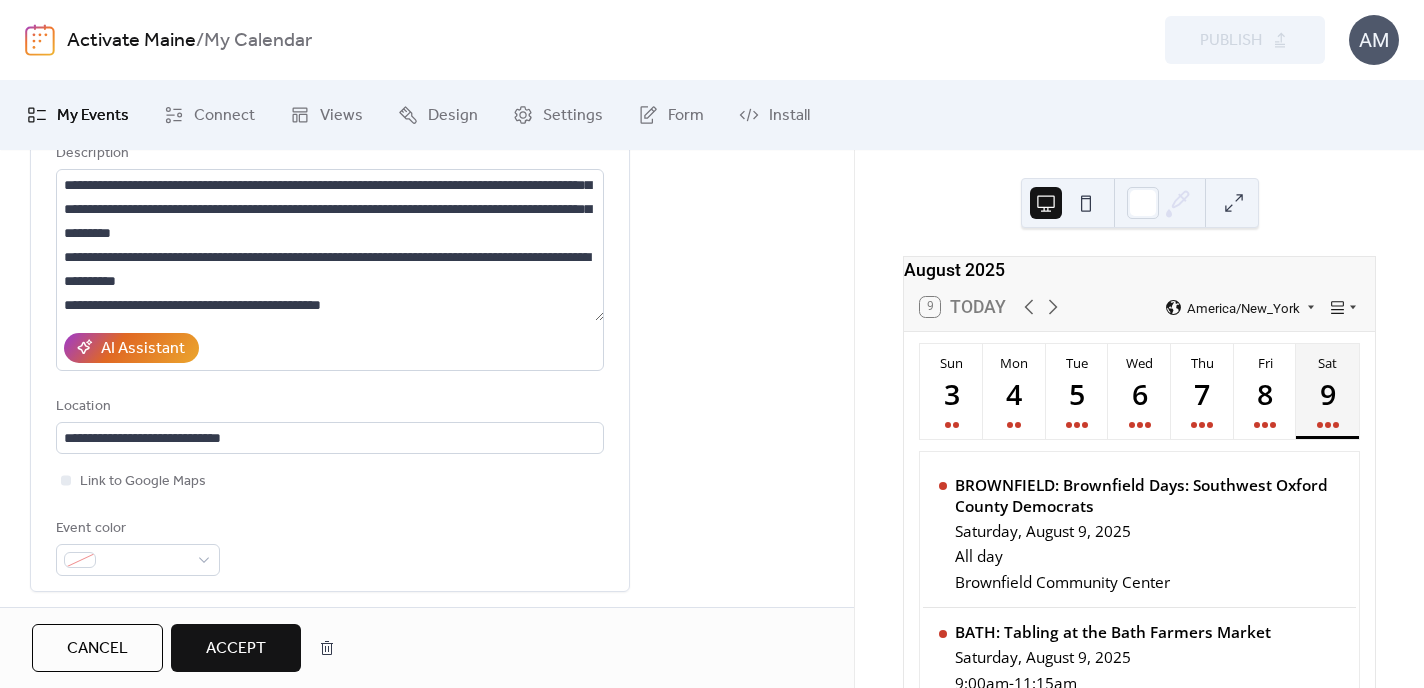 click on "Accept" at bounding box center (236, 649) 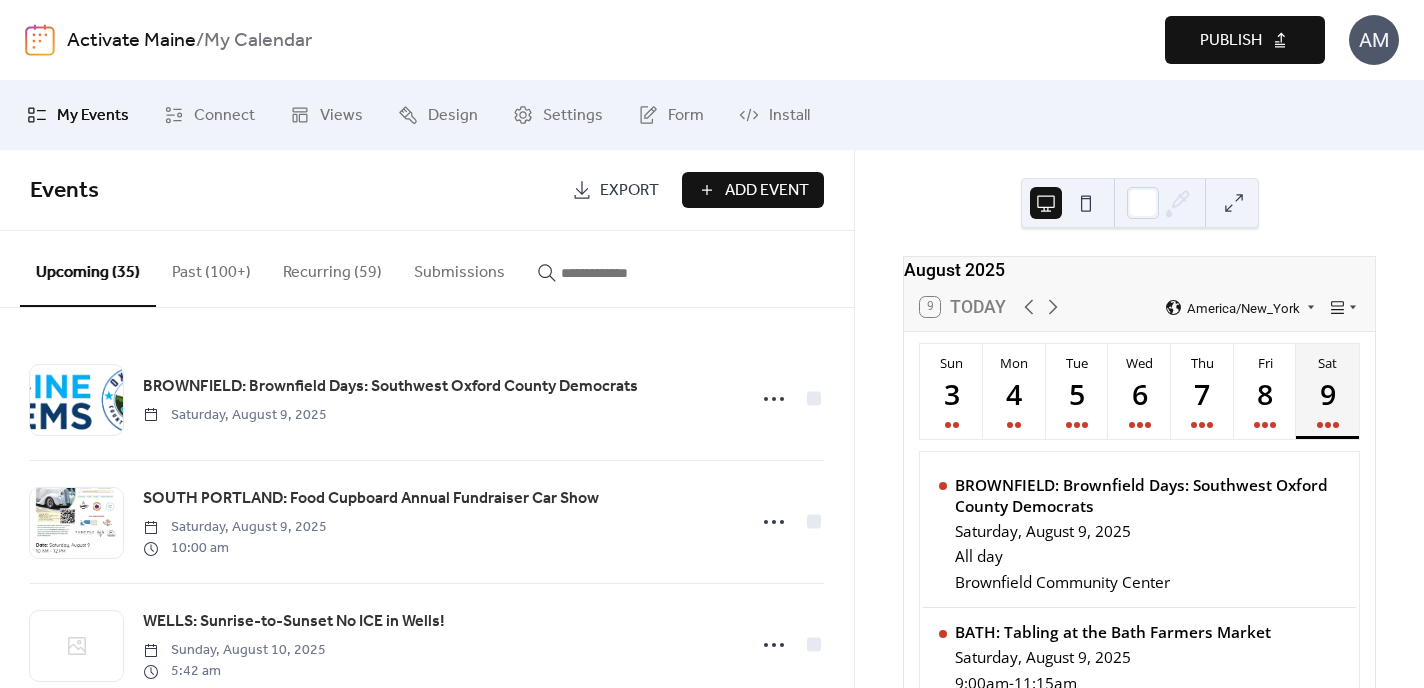 click on "Publish" at bounding box center [1231, 41] 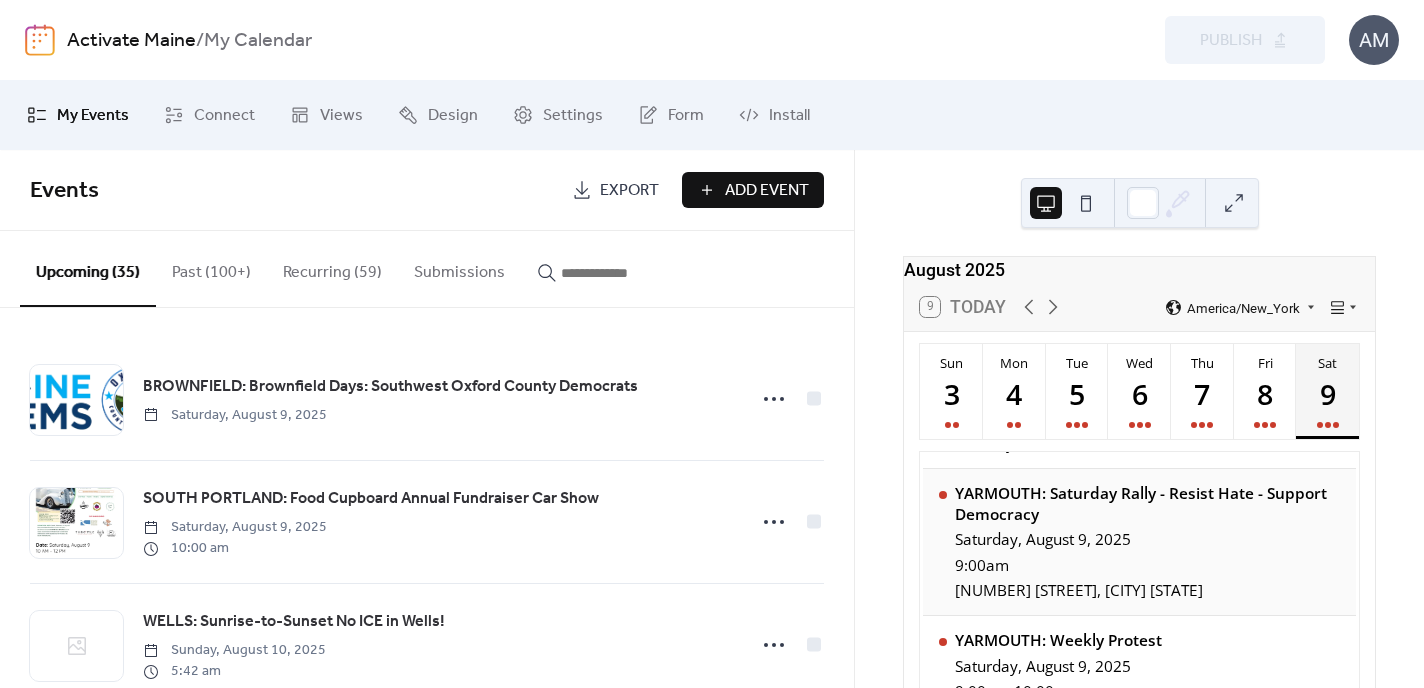 scroll, scrollTop: 285, scrollLeft: 0, axis: vertical 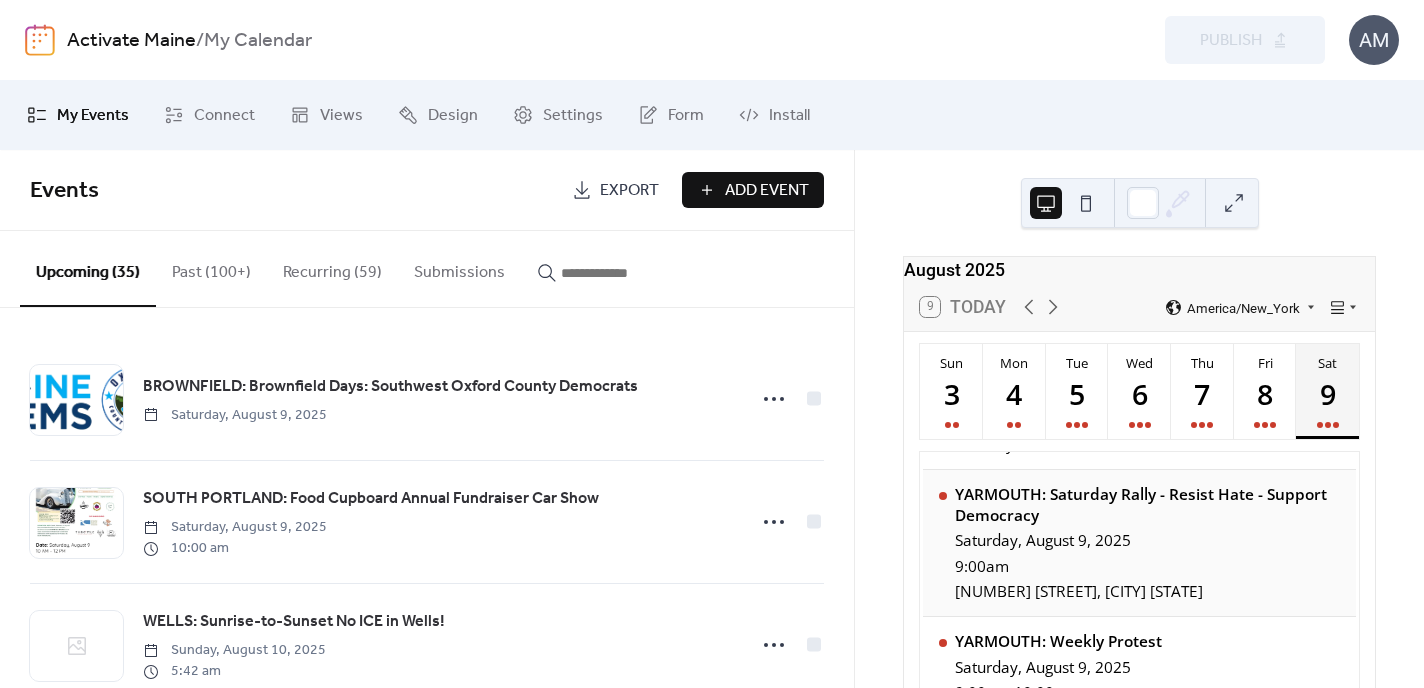click on "YARMOUTH:  Saturday Rally - Resist Hate - Support Democracy Saturday, [MONTH] [DAY], [YEAR] [TIME] [NUMBER] [STREET], [CITY] [STATE]" at bounding box center [1147, 543] 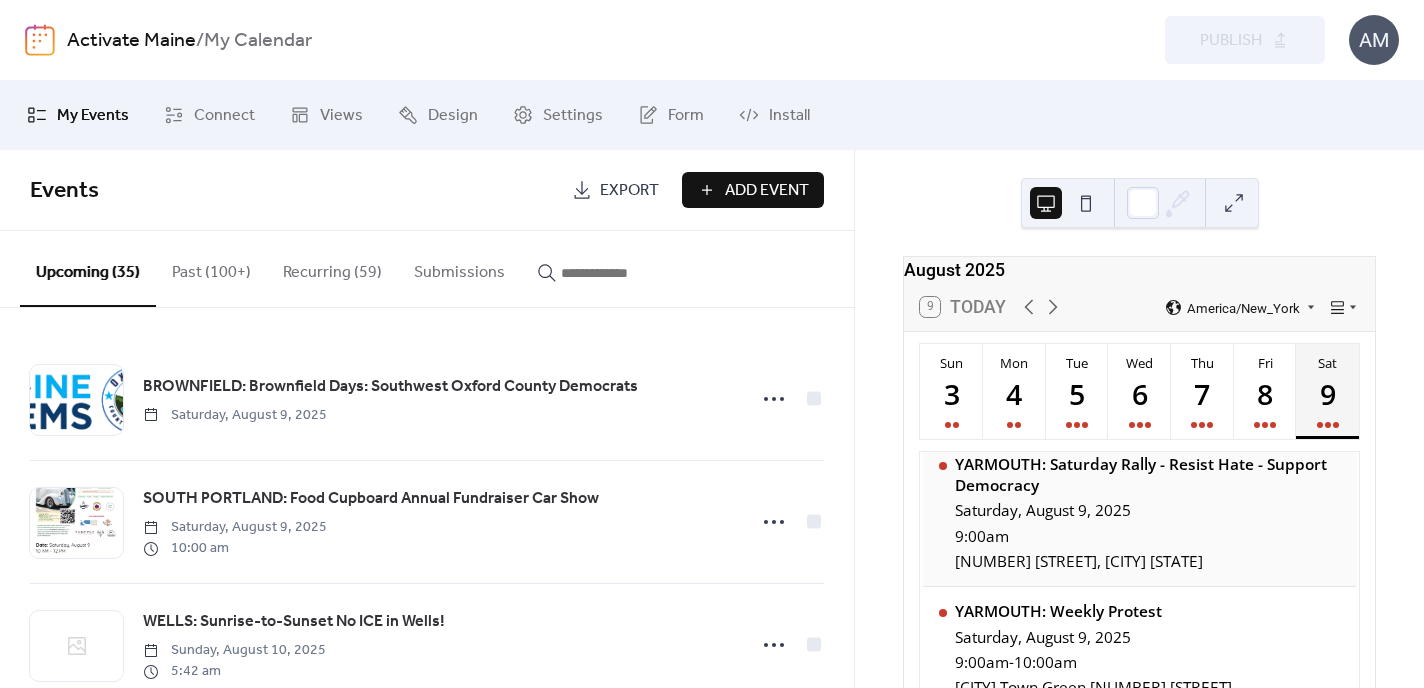 scroll, scrollTop: 317, scrollLeft: 0, axis: vertical 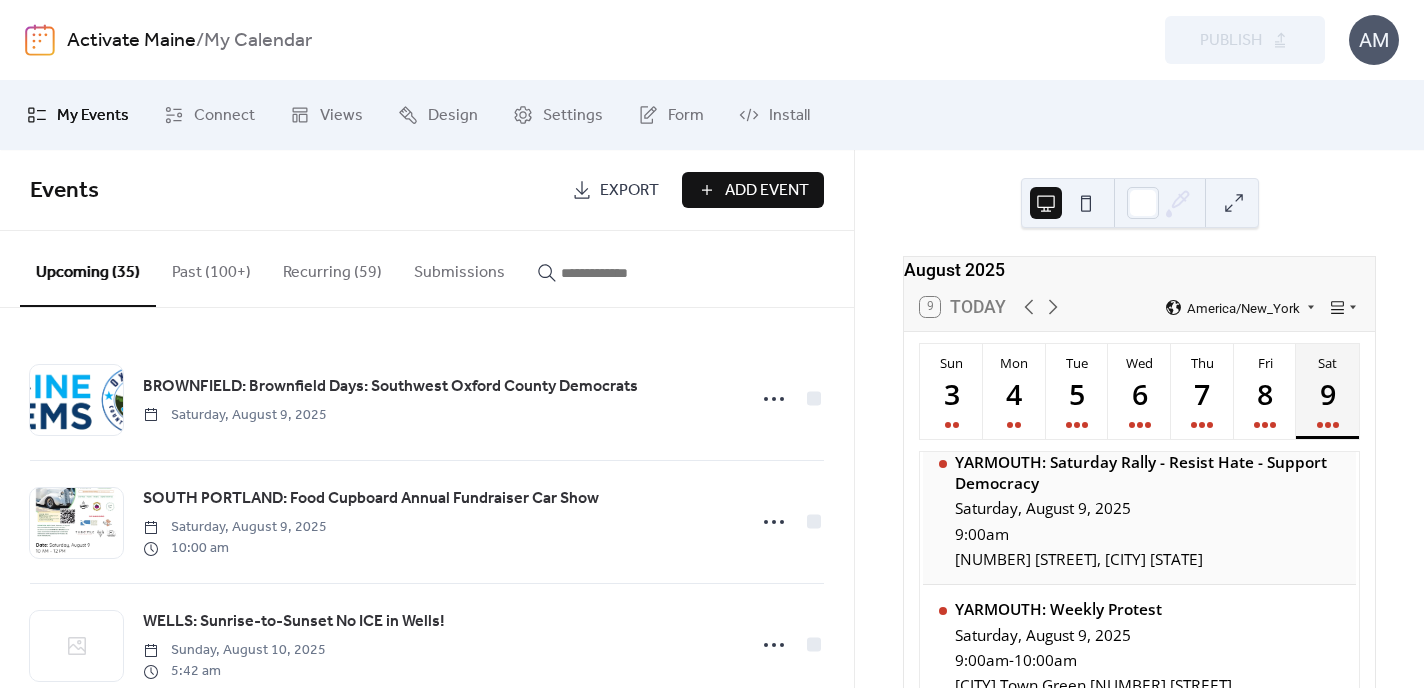 click on "Saturday, August 9, 2025" at bounding box center (1147, 508) 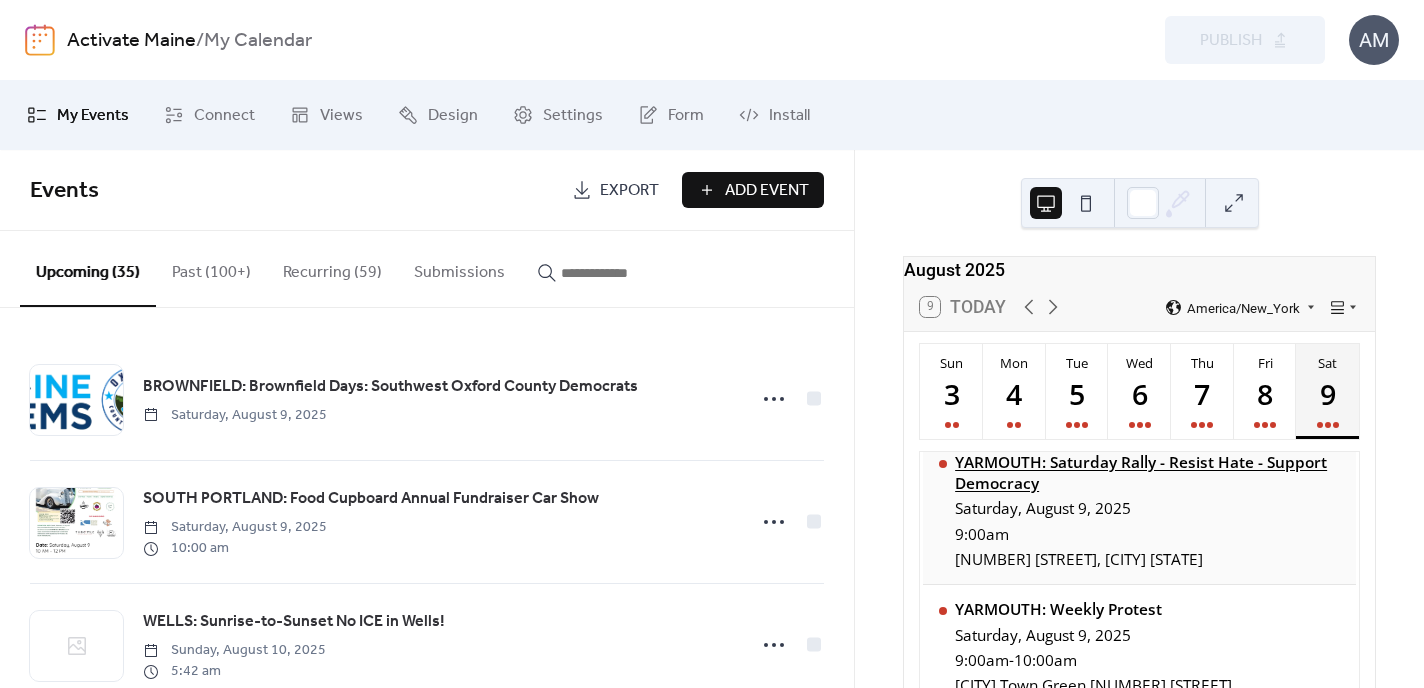 click on "YARMOUTH:  Saturday Rally - Resist Hate - Support Democracy" at bounding box center [1147, 473] 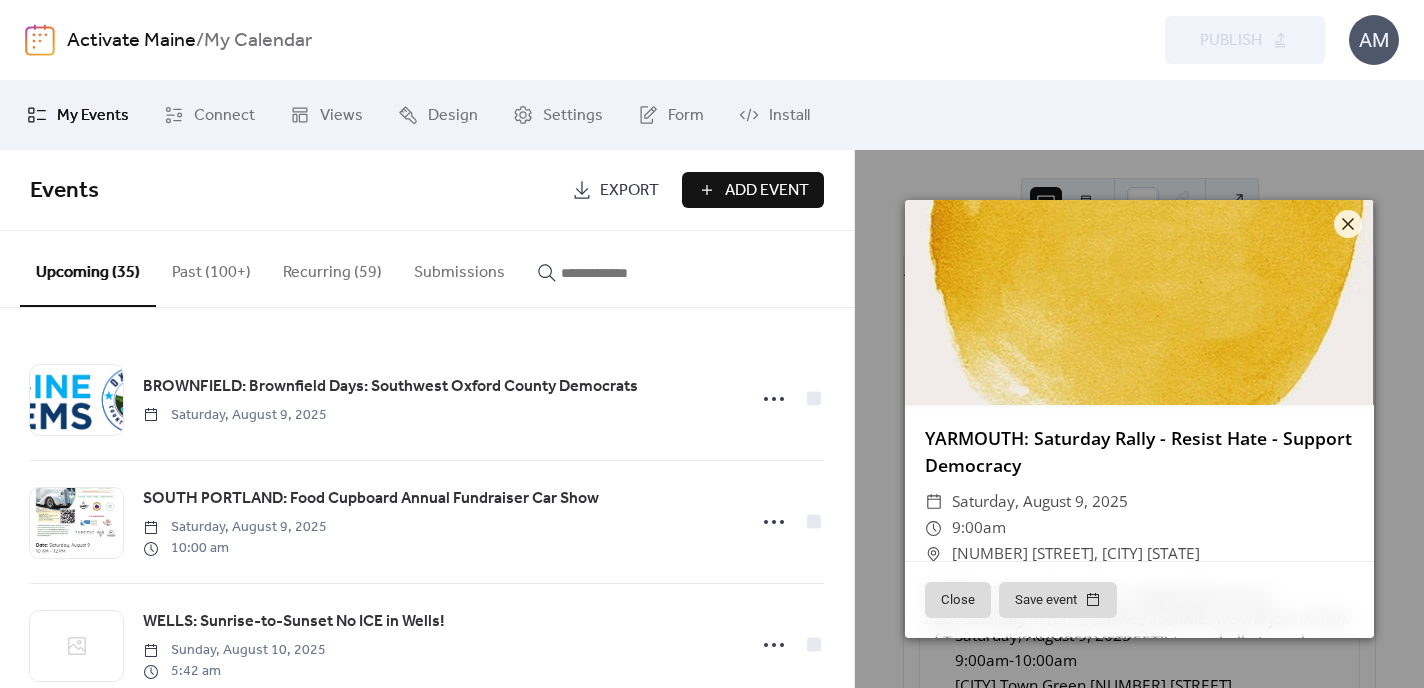 scroll, scrollTop: 24, scrollLeft: 0, axis: vertical 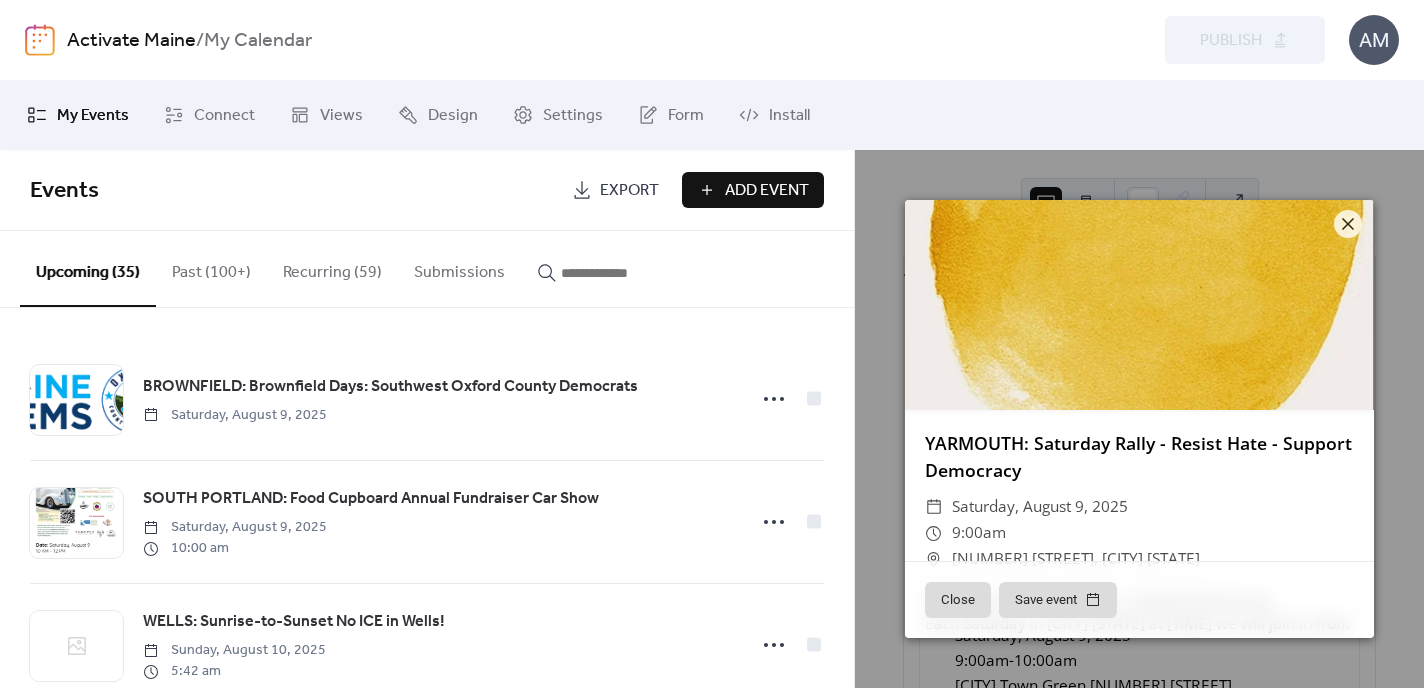click on "YARMOUTH:  Saturday Rally - Resist Hate - Support Democracy" at bounding box center (1139, 456) 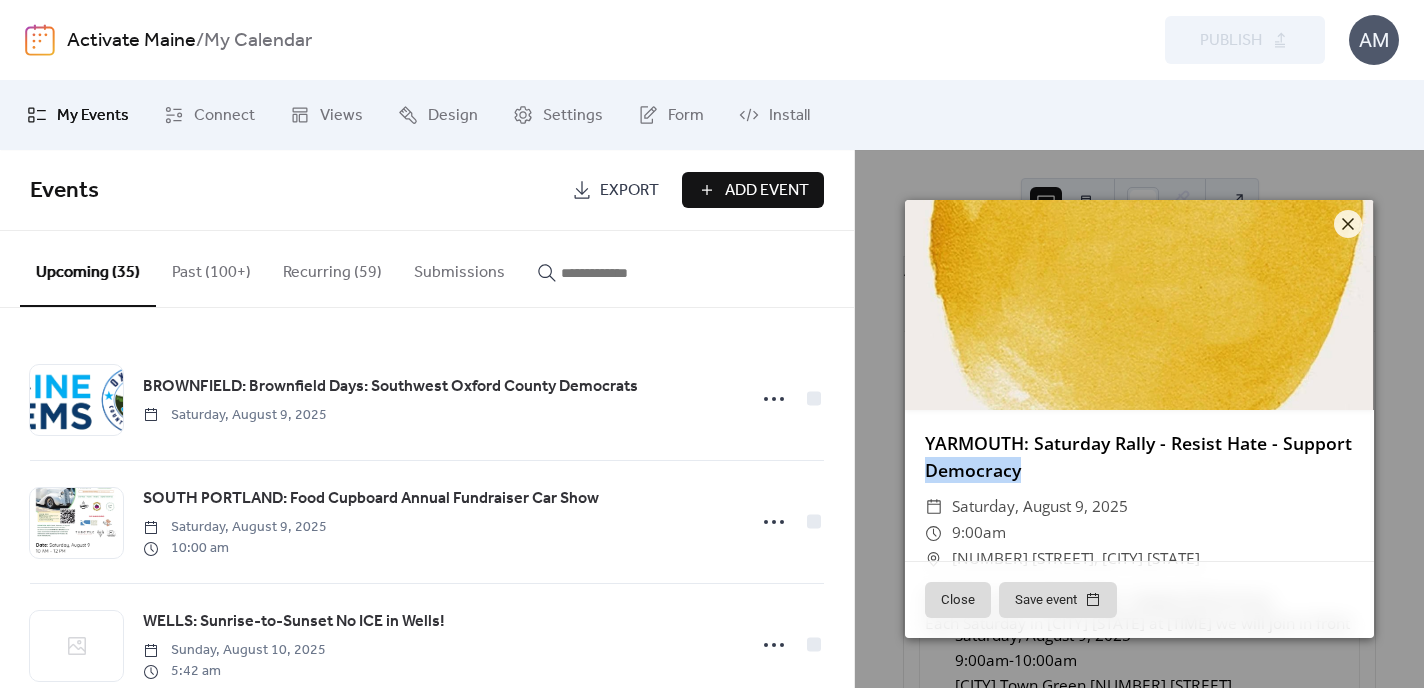 click on "YARMOUTH:  Saturday Rally - Resist Hate - Support Democracy" at bounding box center (1139, 456) 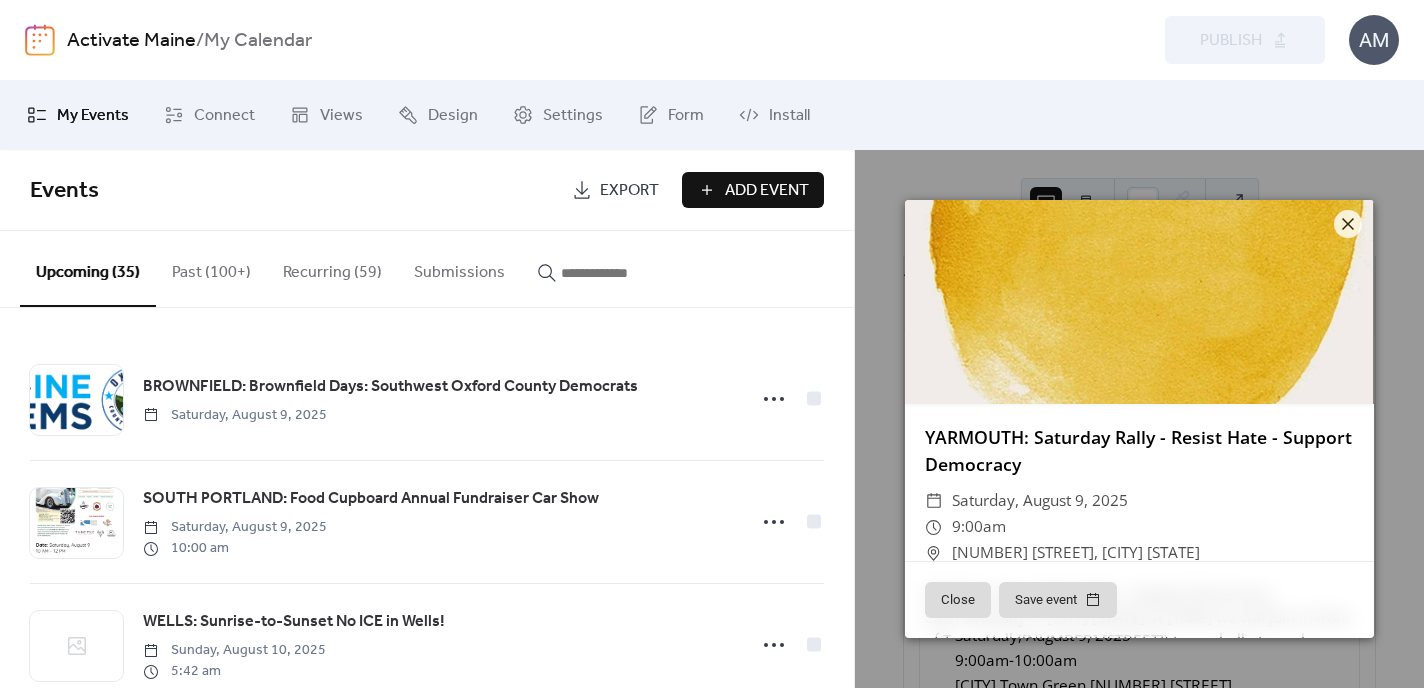 scroll, scrollTop: 32, scrollLeft: 0, axis: vertical 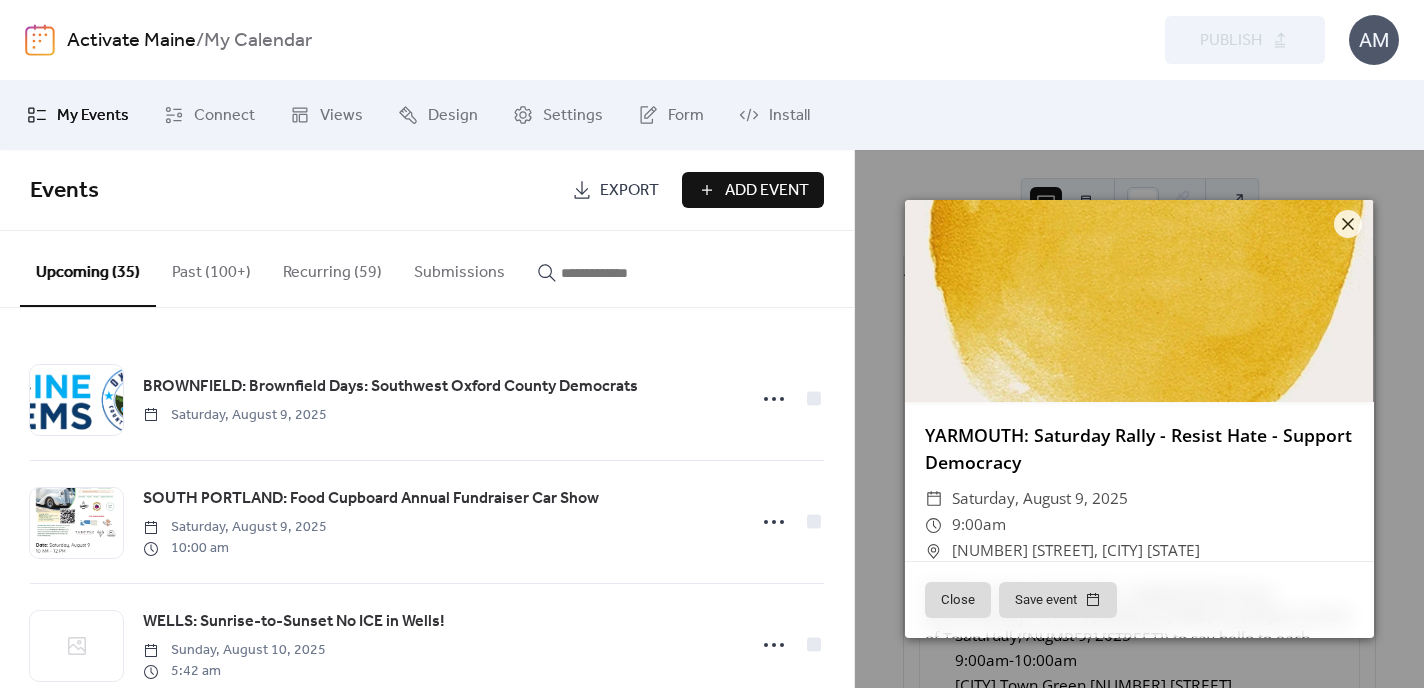 click on "YARMOUTH:  Saturday Rally - Resist Hate - Support Democracy" at bounding box center (1139, 448) 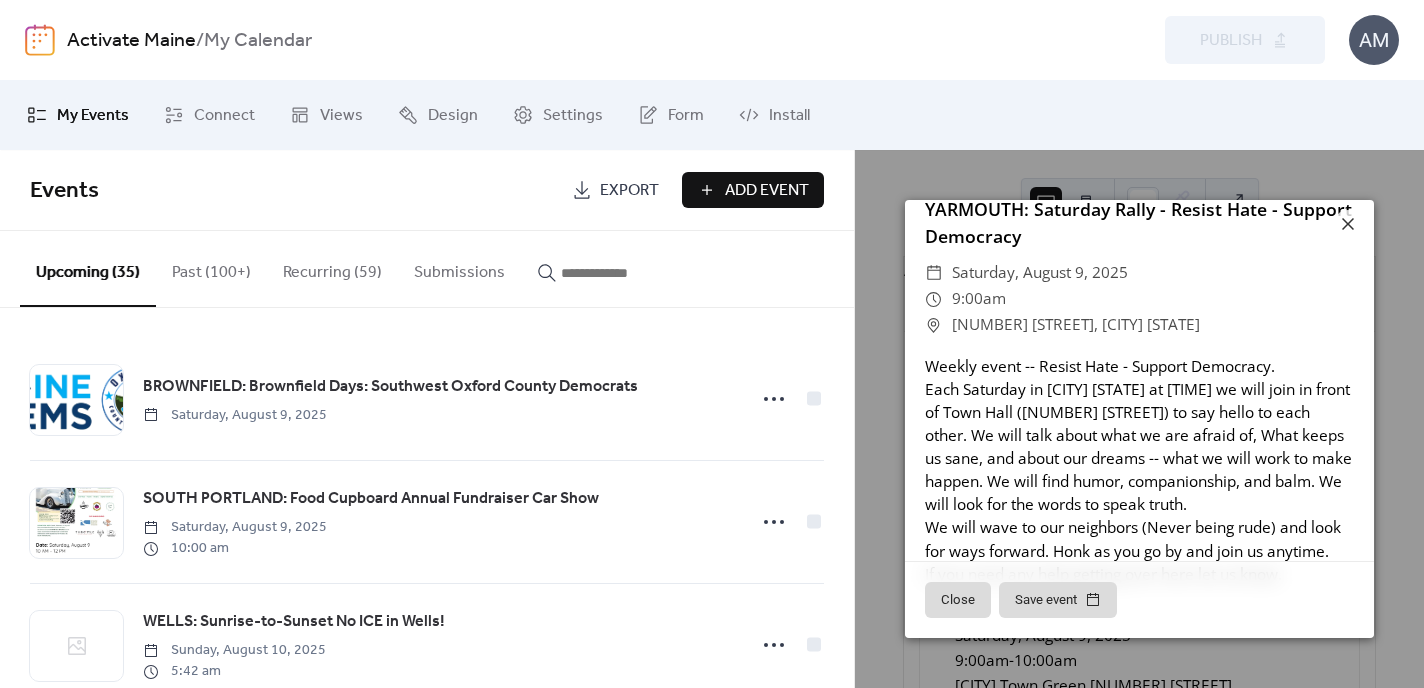 scroll, scrollTop: 296, scrollLeft: 0, axis: vertical 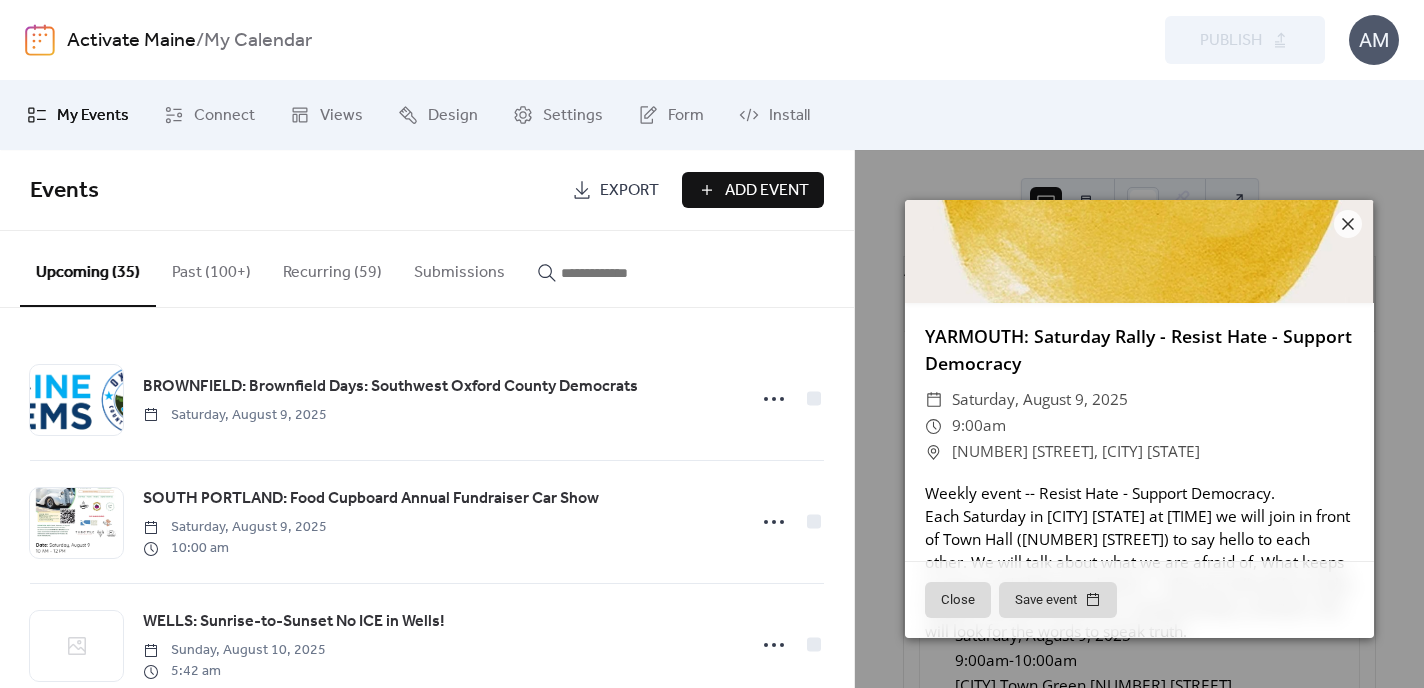 click on "Close" at bounding box center [958, 600] 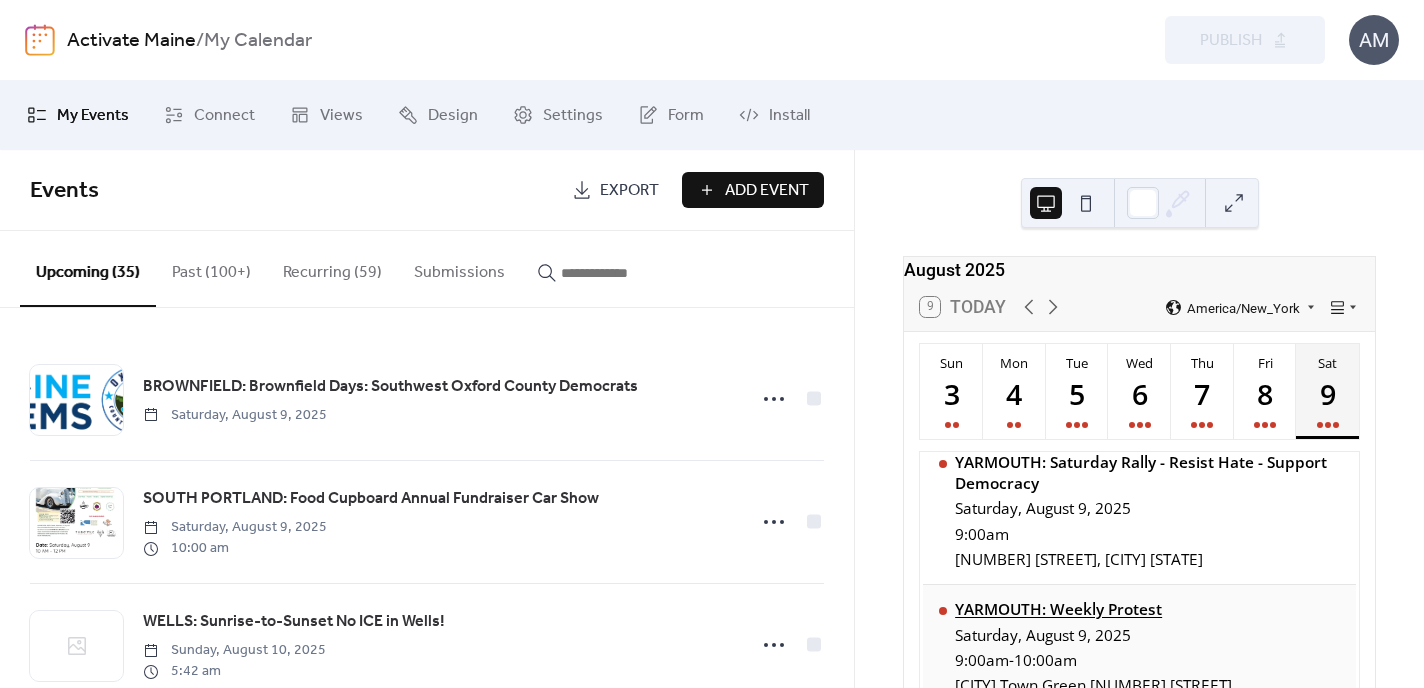 click on "YARMOUTH: Weekly Protest" at bounding box center (1093, 609) 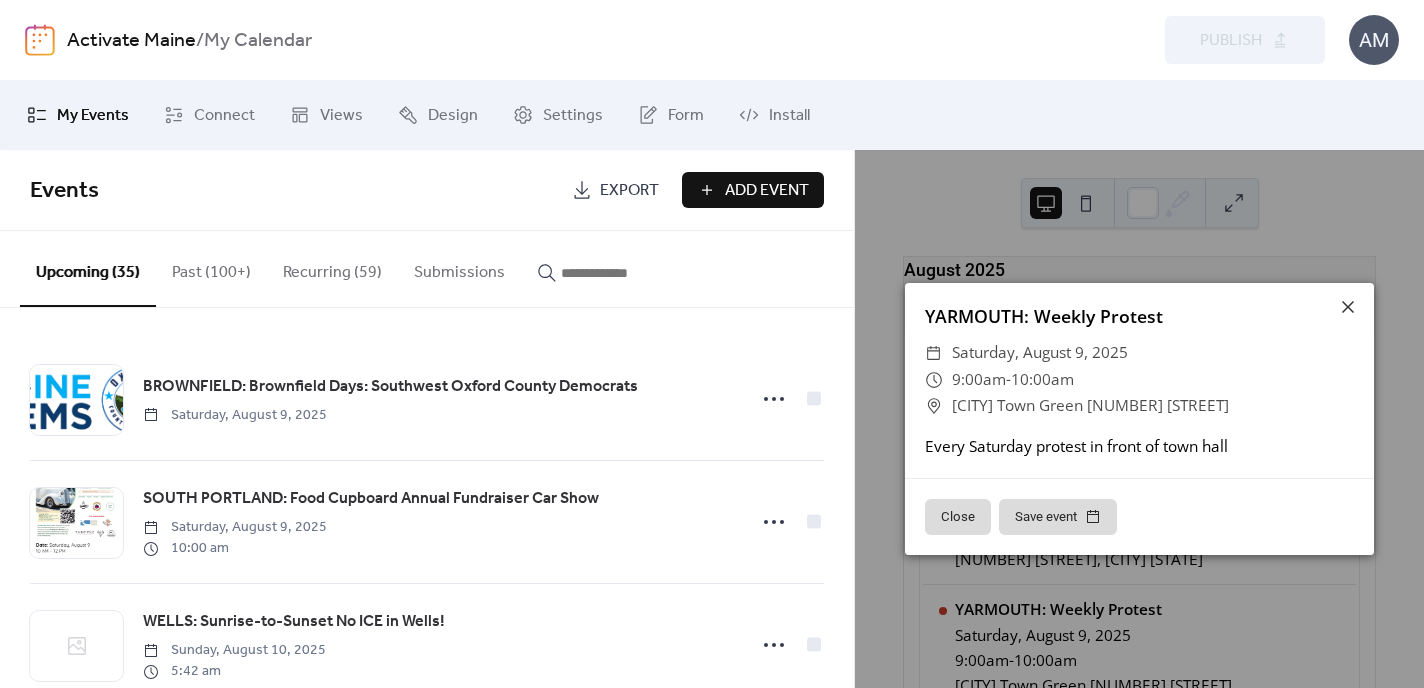 scroll, scrollTop: 0, scrollLeft: 0, axis: both 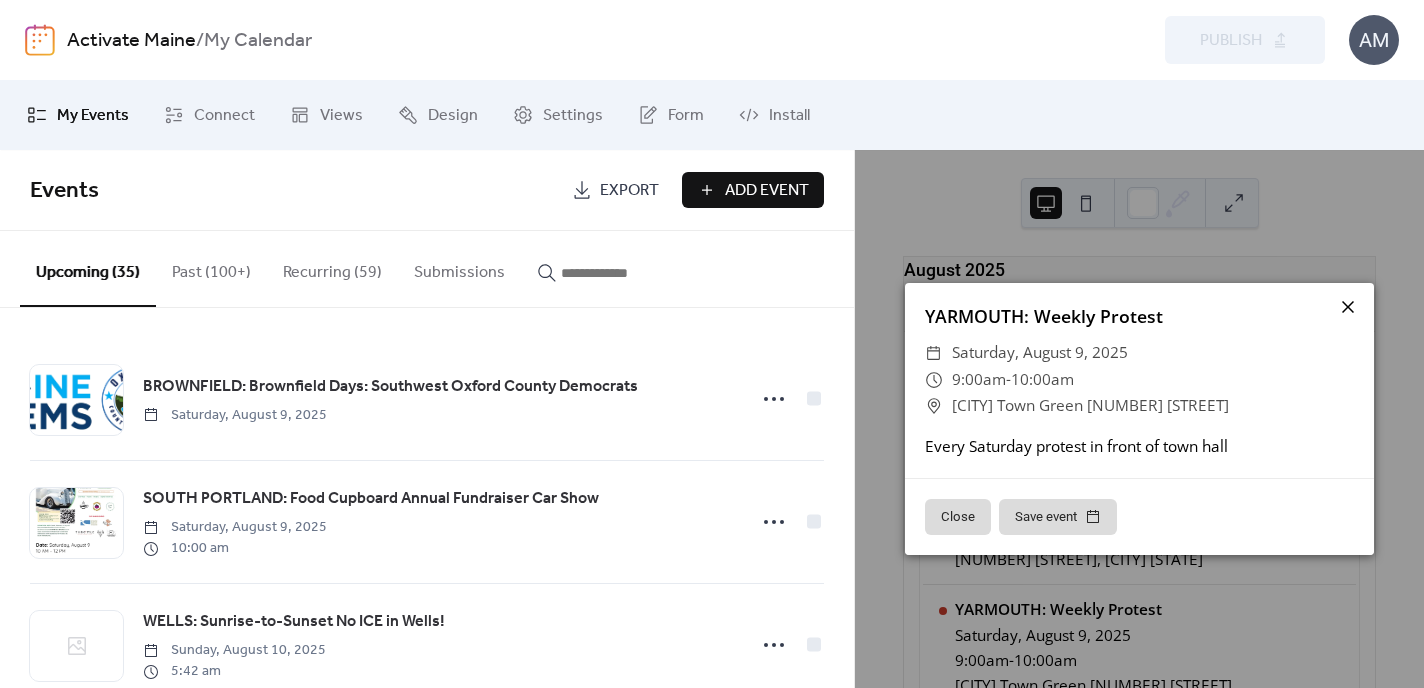 click 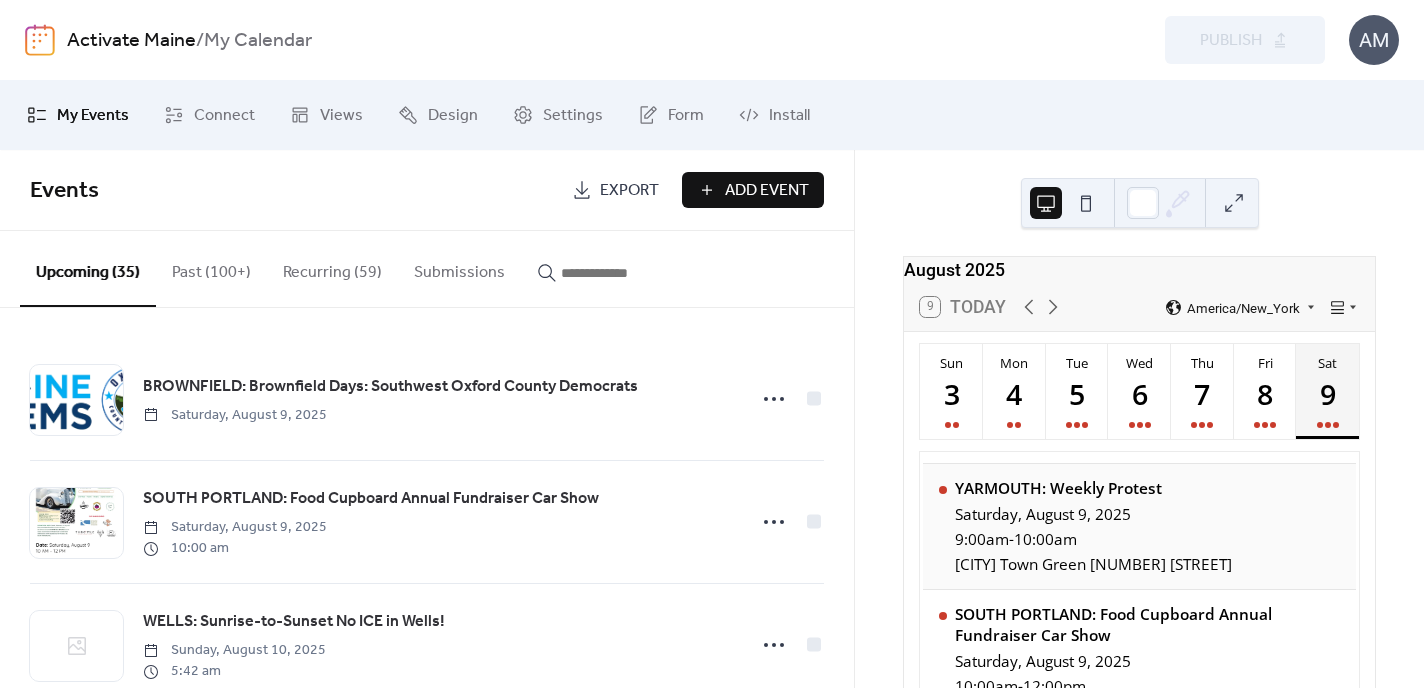 scroll, scrollTop: 424, scrollLeft: 0, axis: vertical 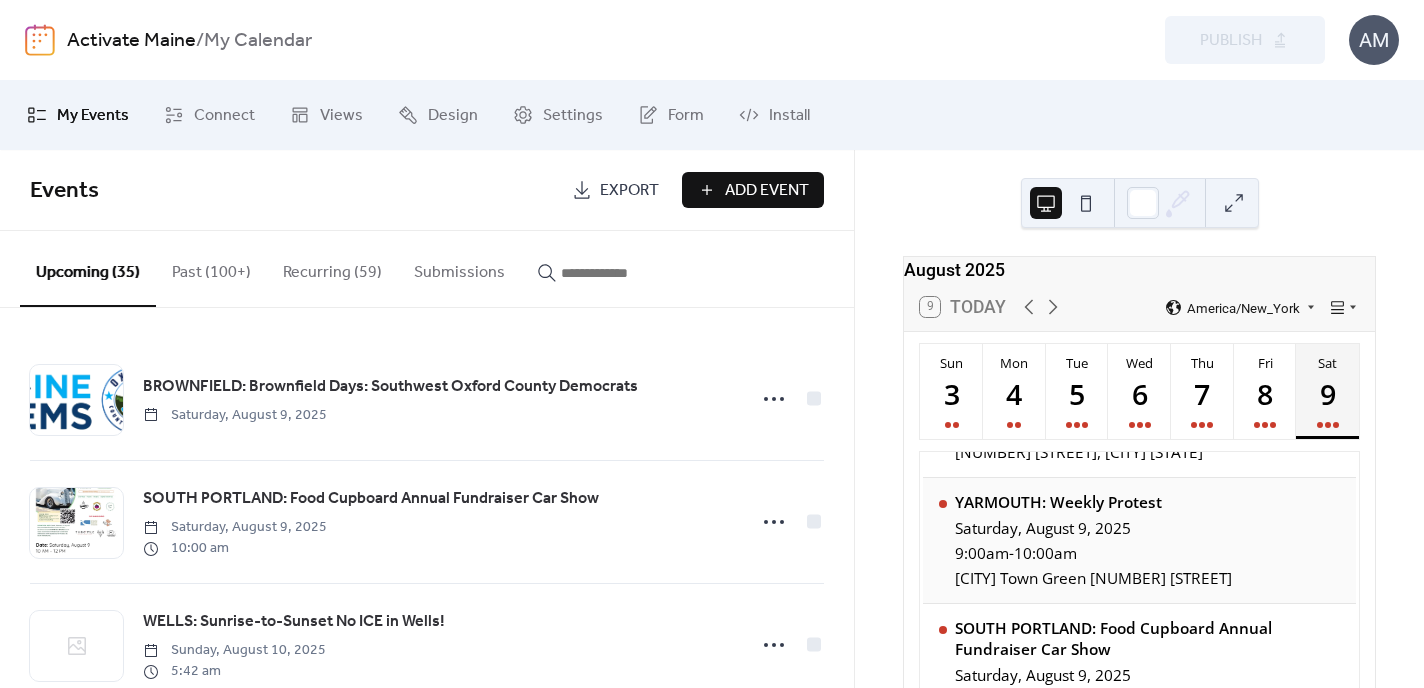 click on "[CITY]:  Saturday Rally - Resist Hate - Support Democracy Saturday, [MONTH] [DAY], [YEAR] [TIME] - [TIME] [CITY] Town Green [NUMBER] [STREET]" at bounding box center [1139, 541] 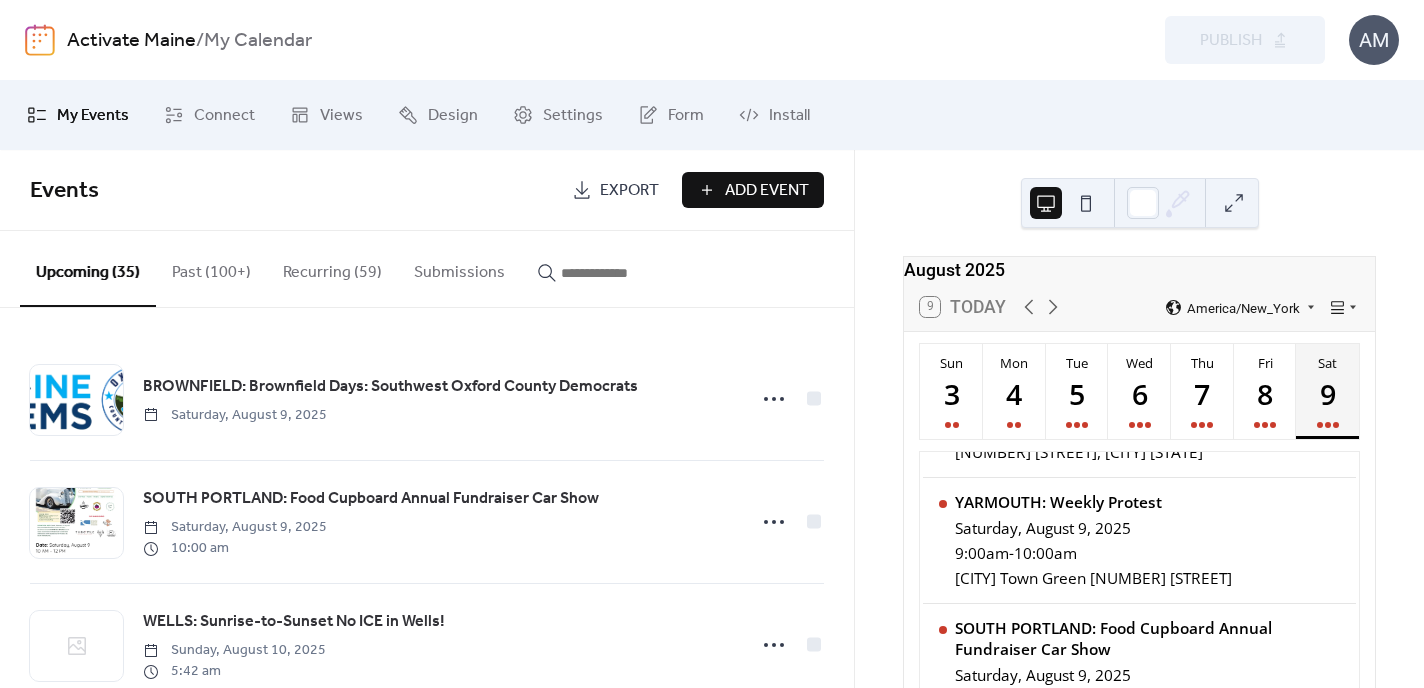 click on "Upcoming (35)" at bounding box center [88, 269] 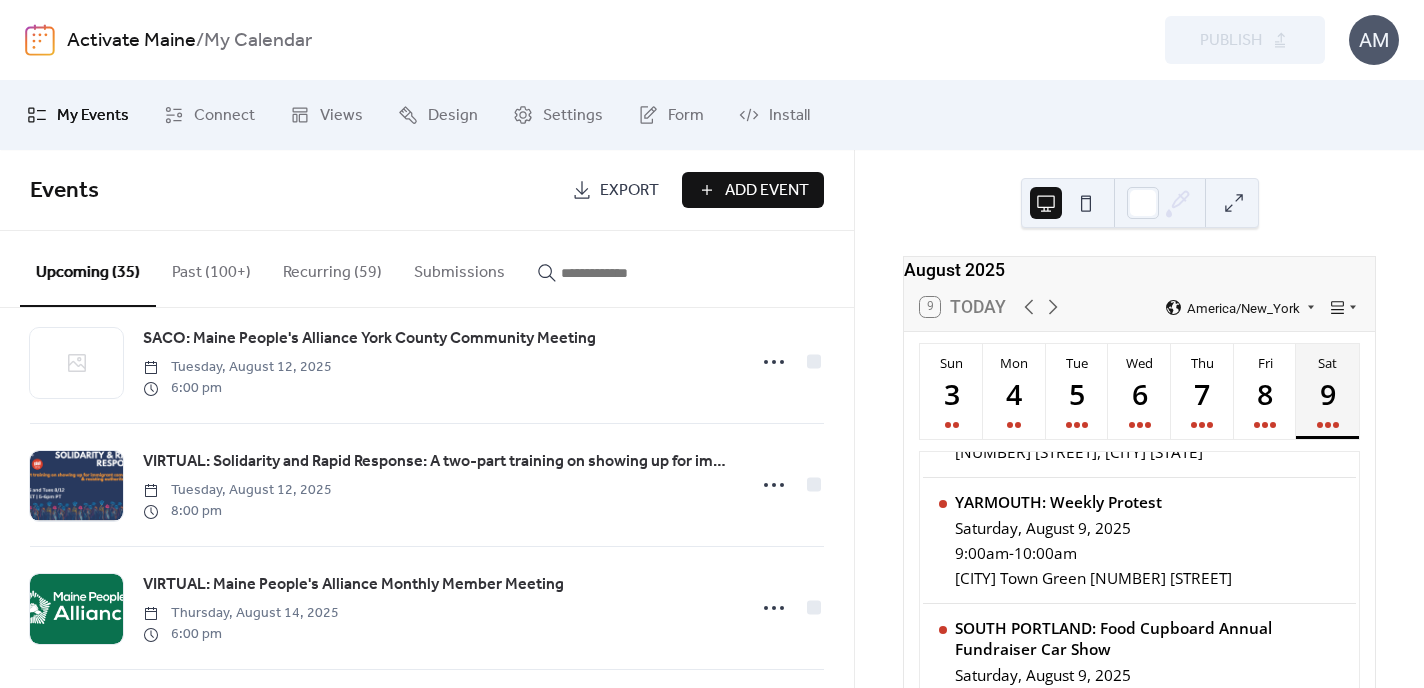 scroll, scrollTop: 900, scrollLeft: 0, axis: vertical 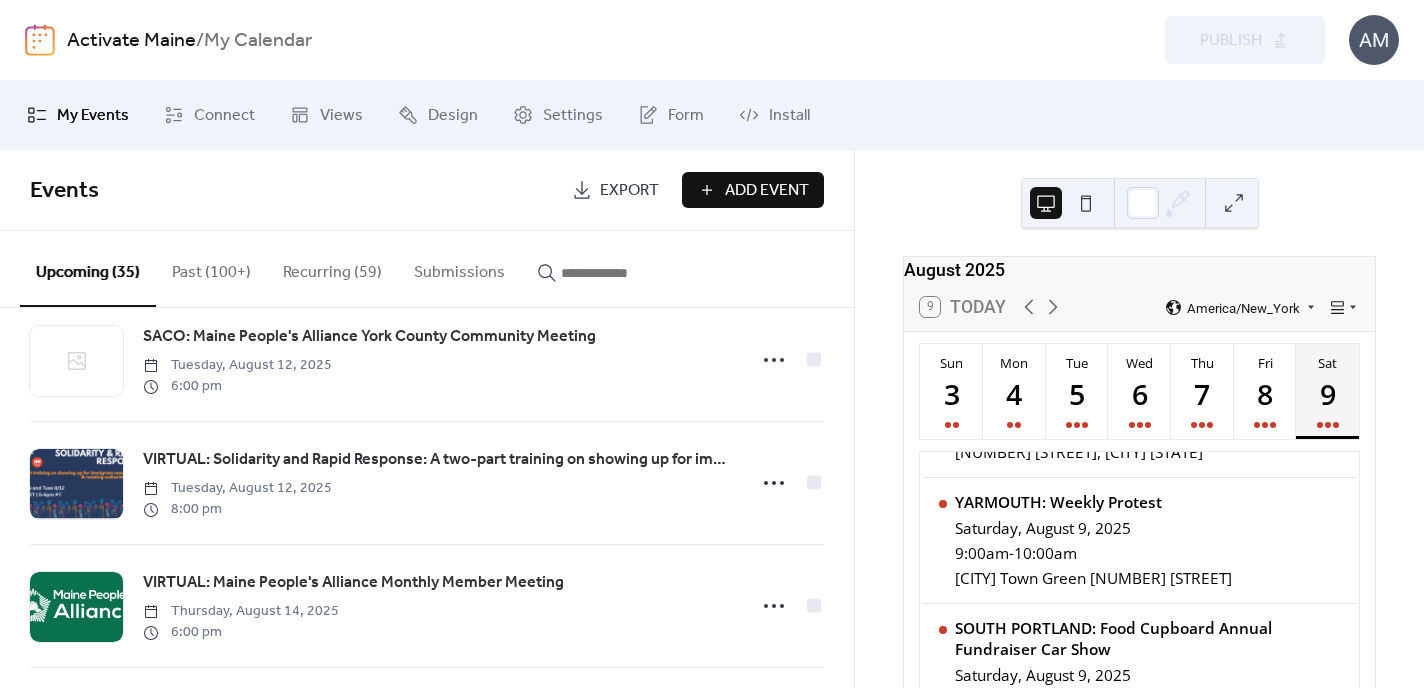 click at bounding box center (621, 273) 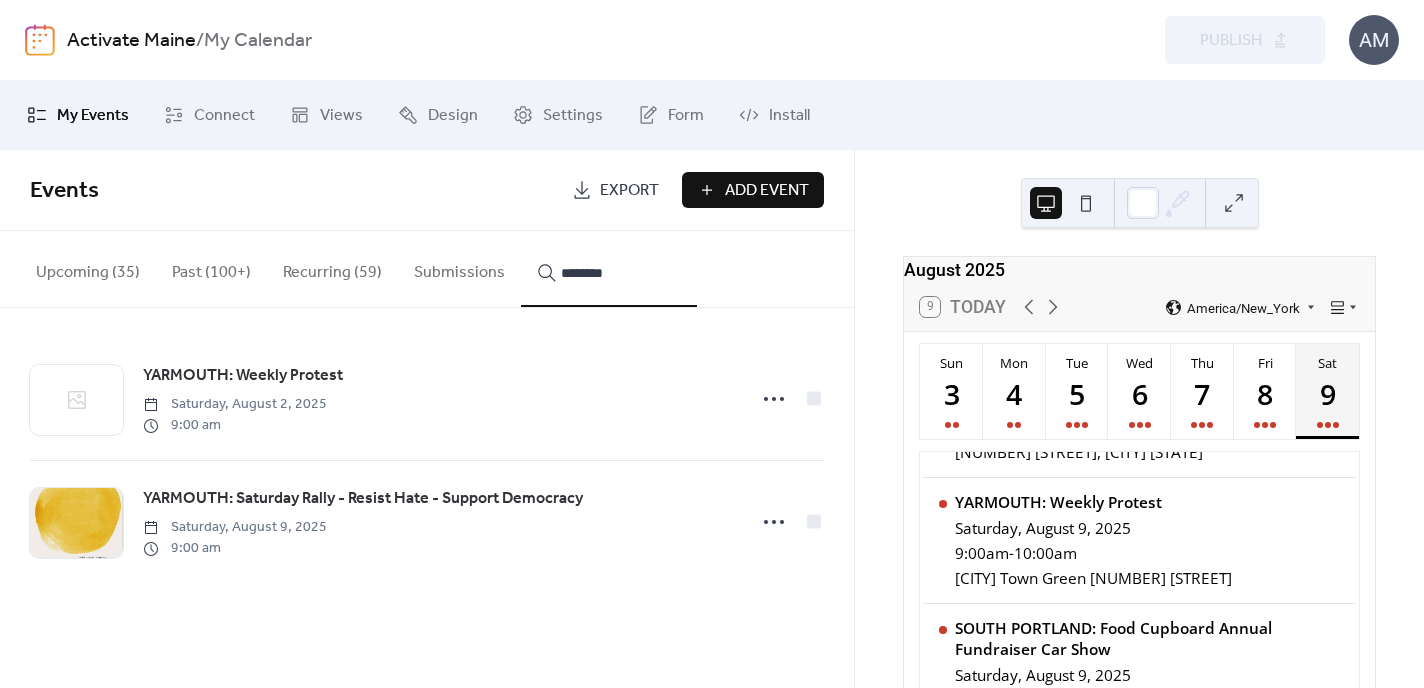 type on "********" 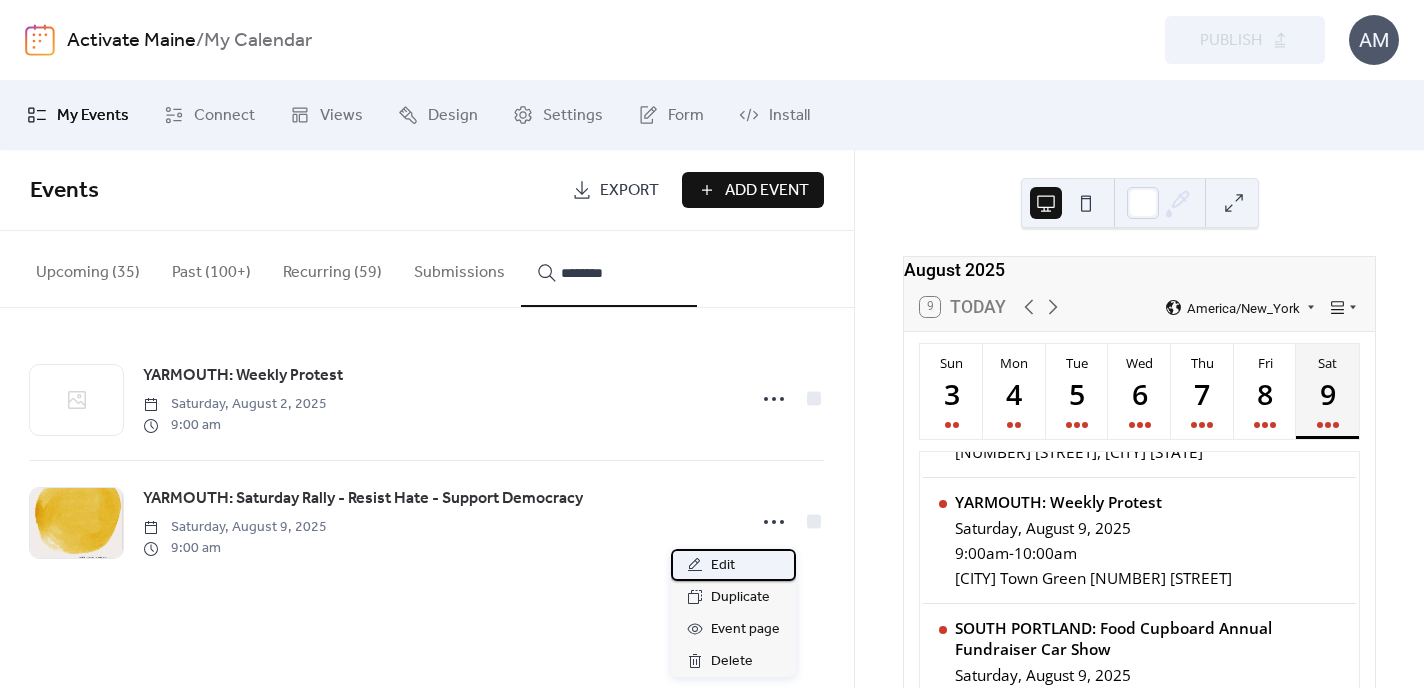 click on "Edit" at bounding box center (733, 565) 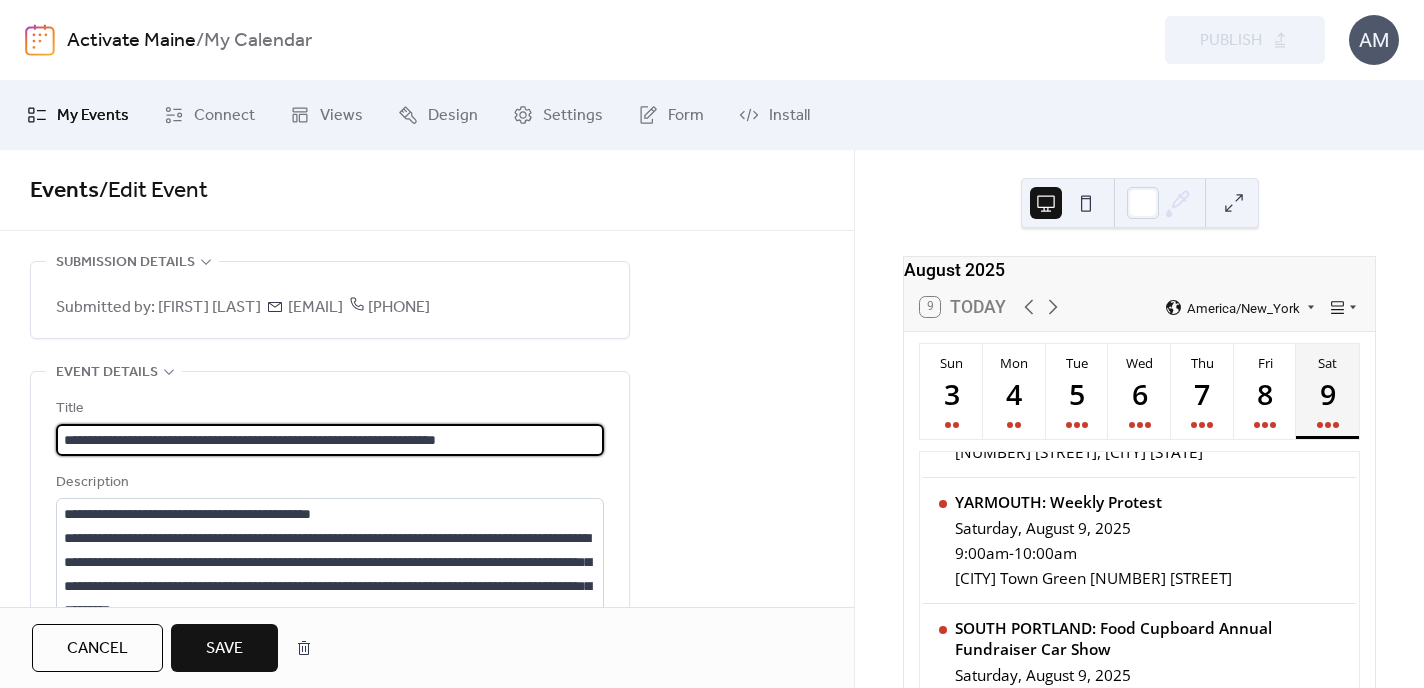 scroll, scrollTop: 0, scrollLeft: 0, axis: both 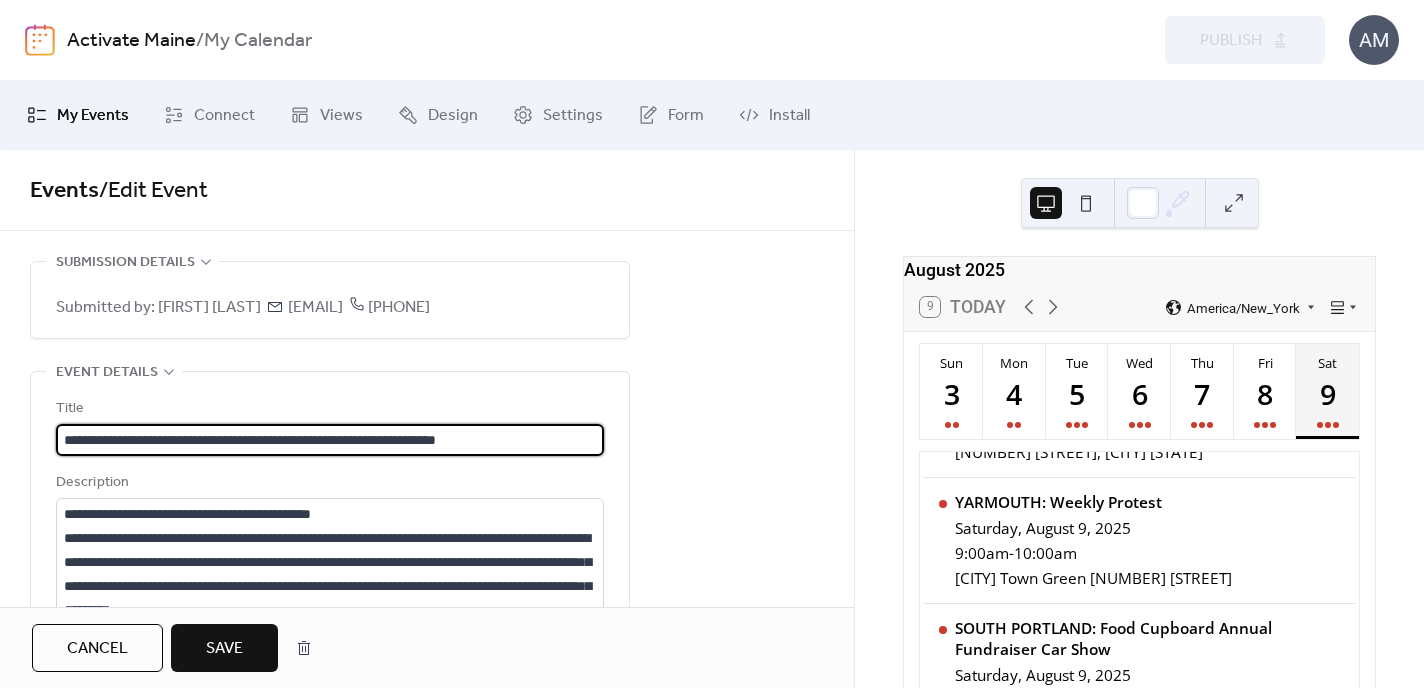 click on "**********" at bounding box center [330, 440] 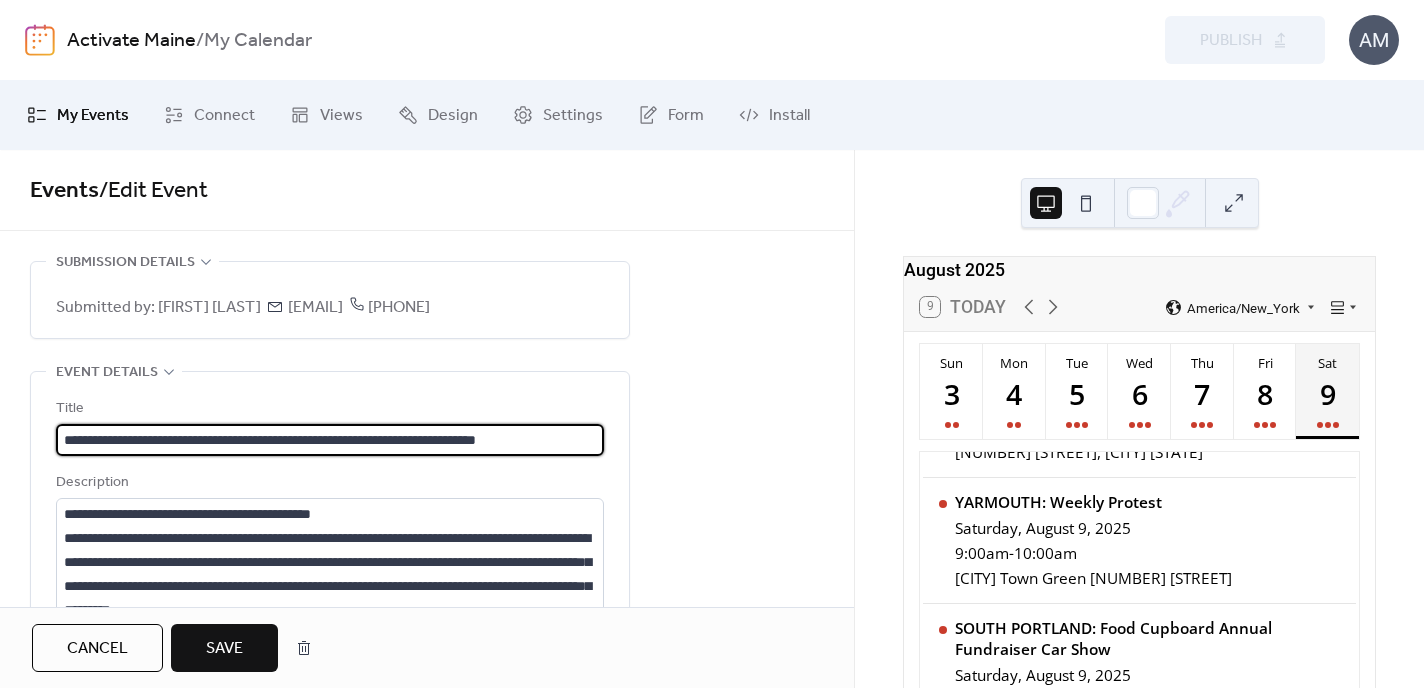 drag, startPoint x: 497, startPoint y: 466, endPoint x: 602, endPoint y: 466, distance: 105 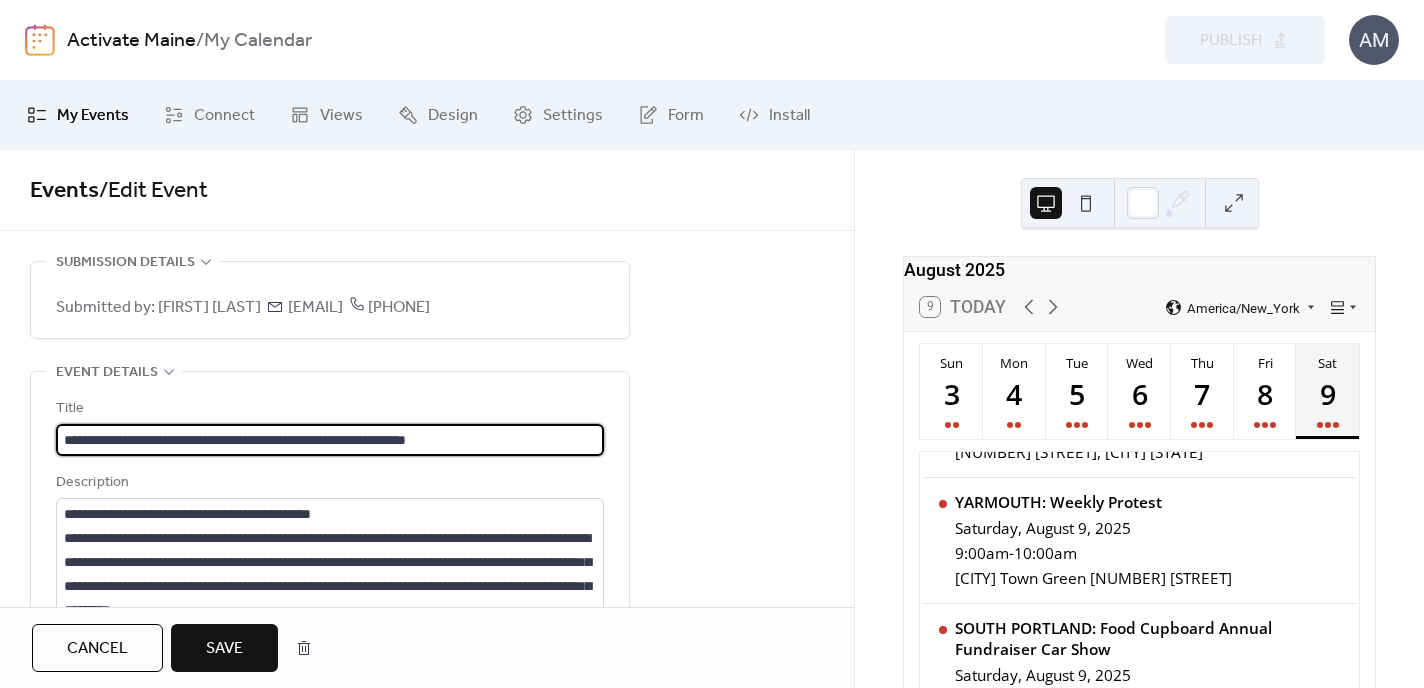 type on "**********" 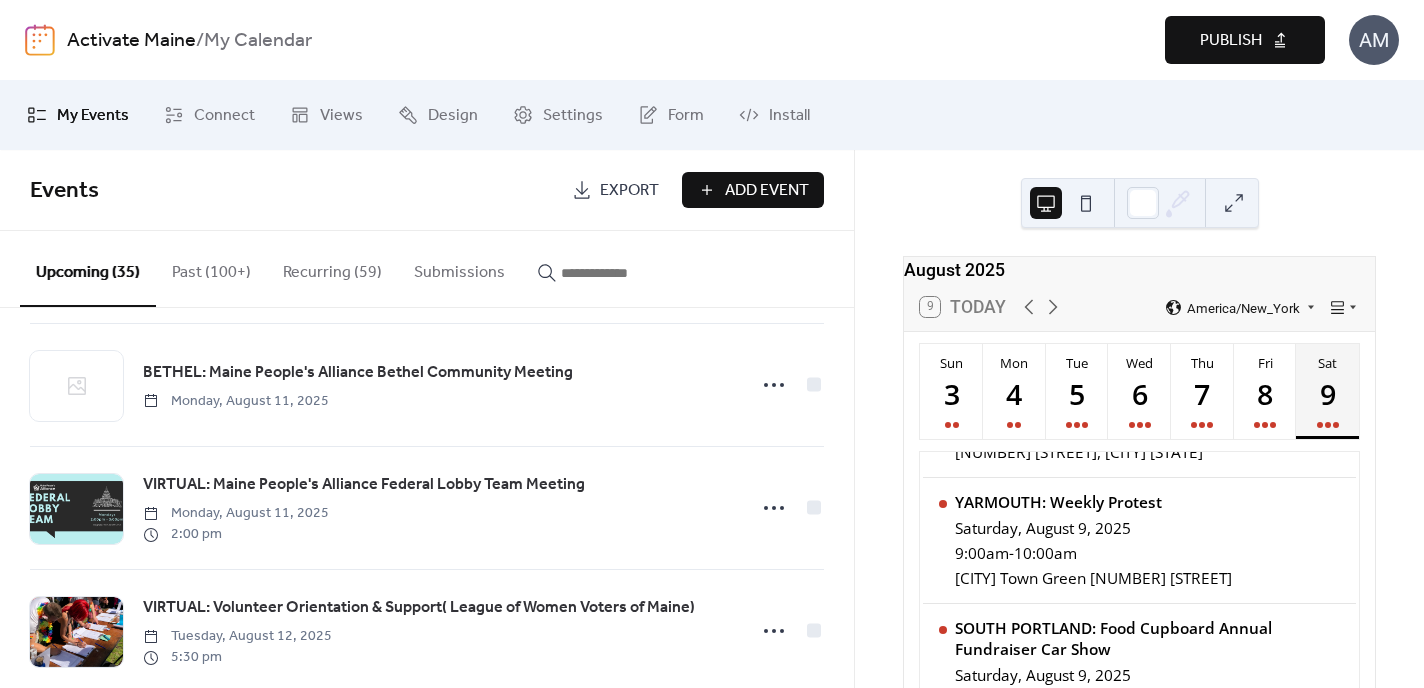 scroll, scrollTop: 396, scrollLeft: 0, axis: vertical 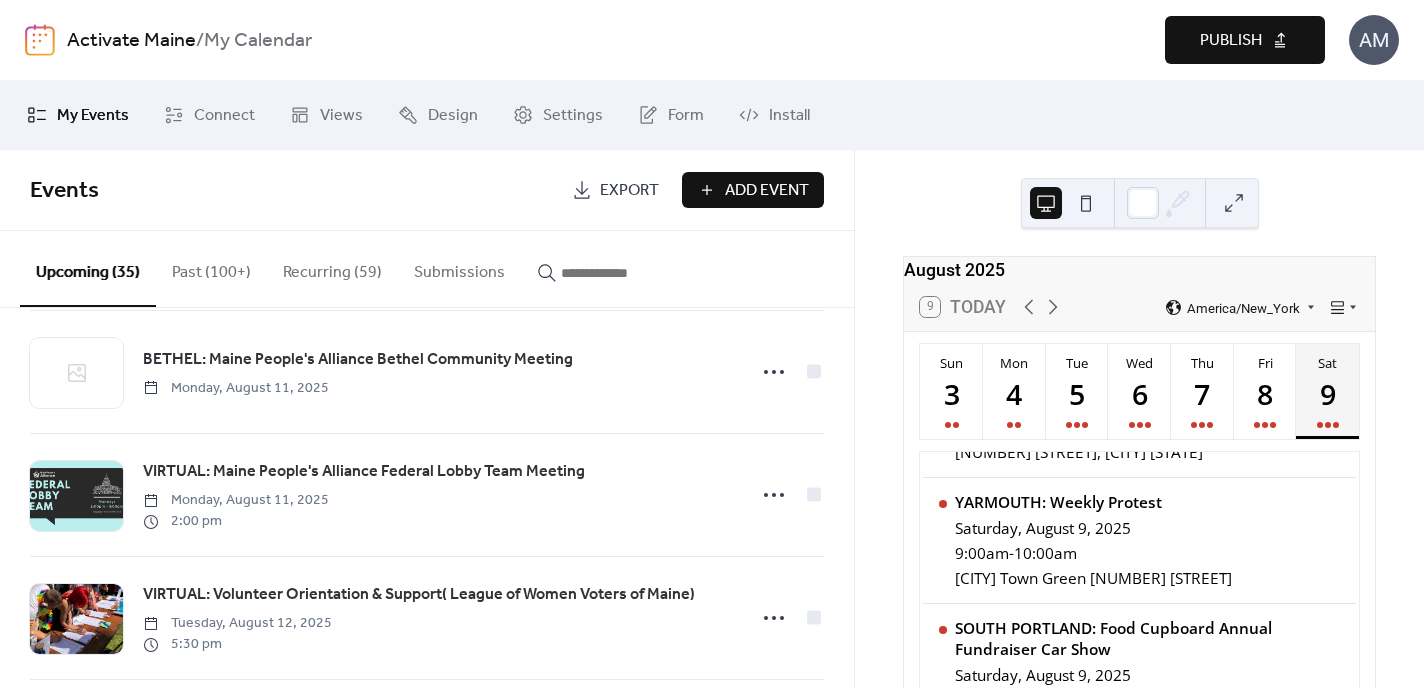 click at bounding box center (621, 273) 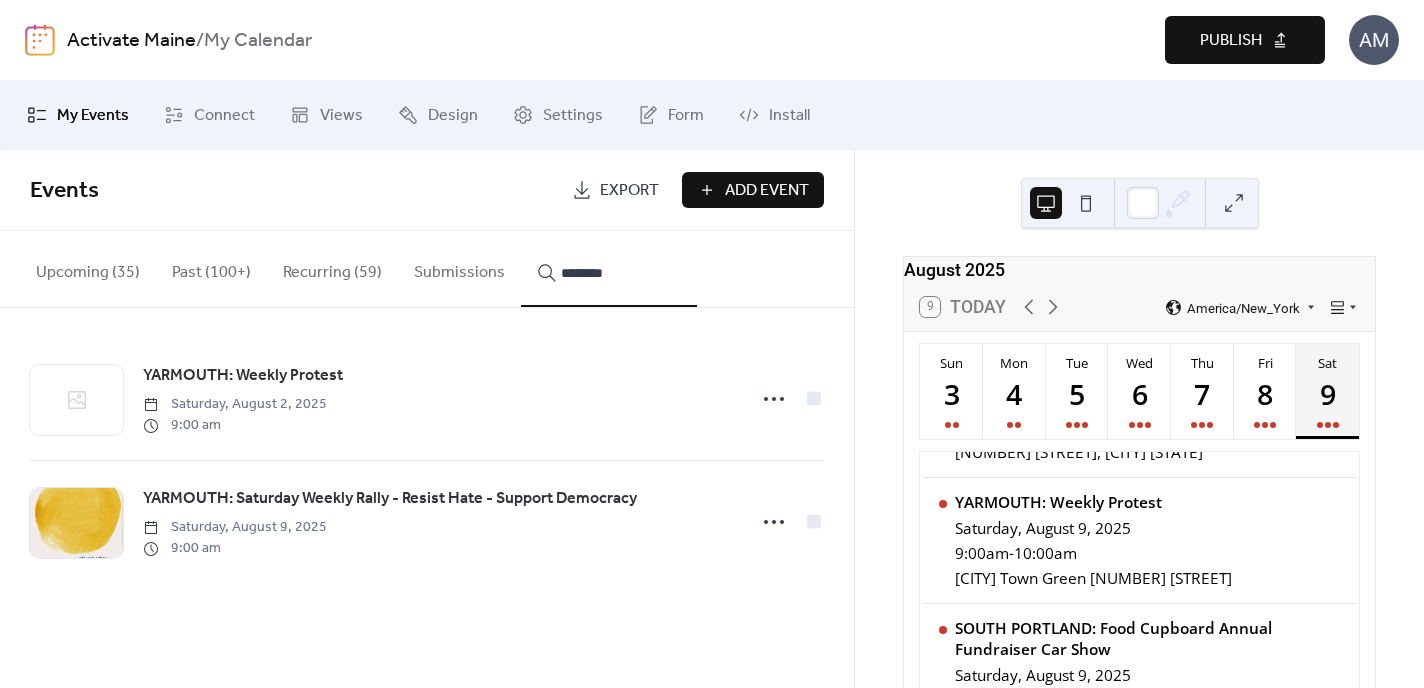type on "********" 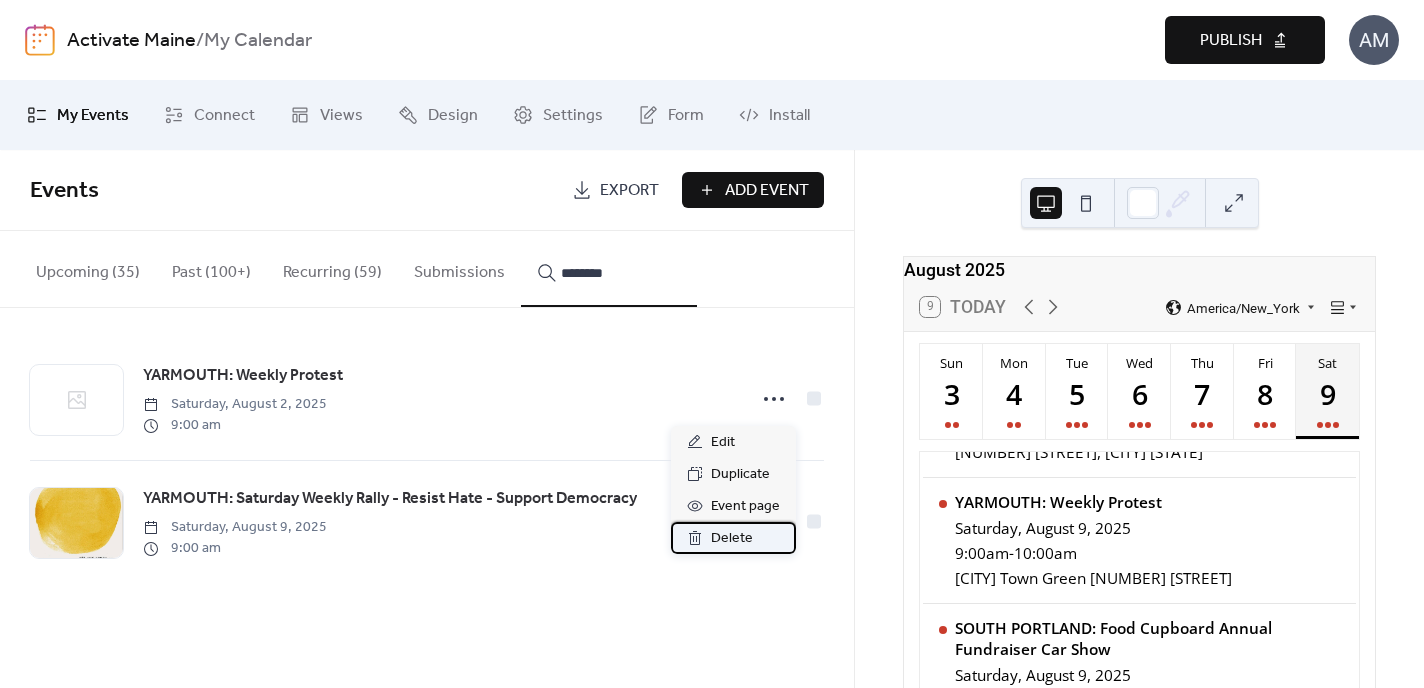 click on "Delete" at bounding box center (732, 539) 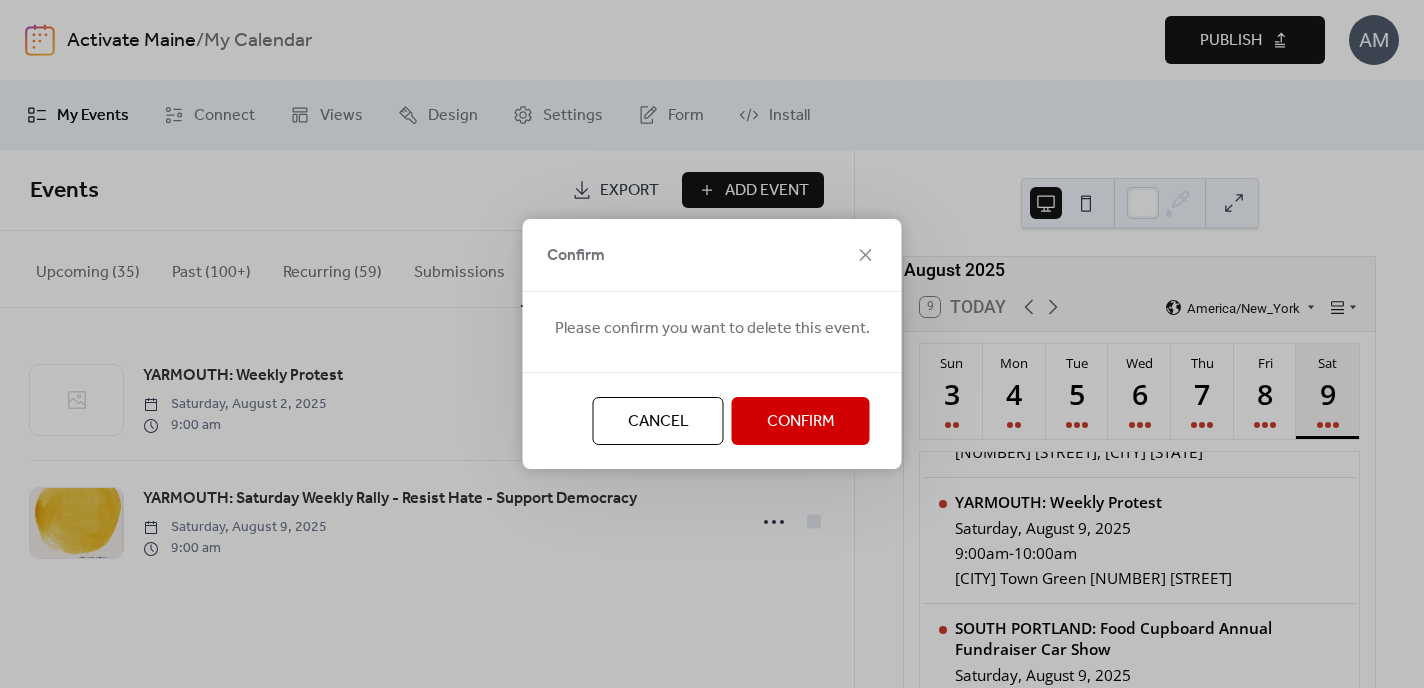 click on "Confirm" at bounding box center (801, 422) 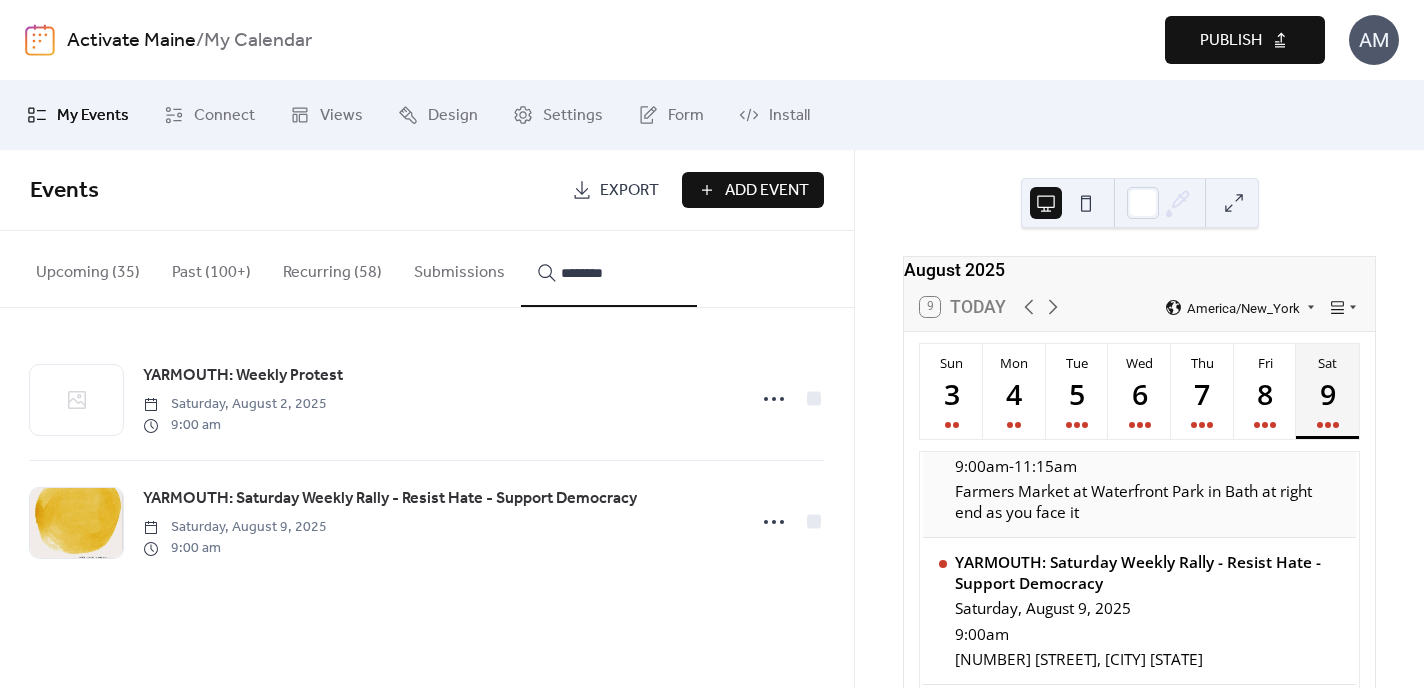 scroll, scrollTop: 218, scrollLeft: 0, axis: vertical 